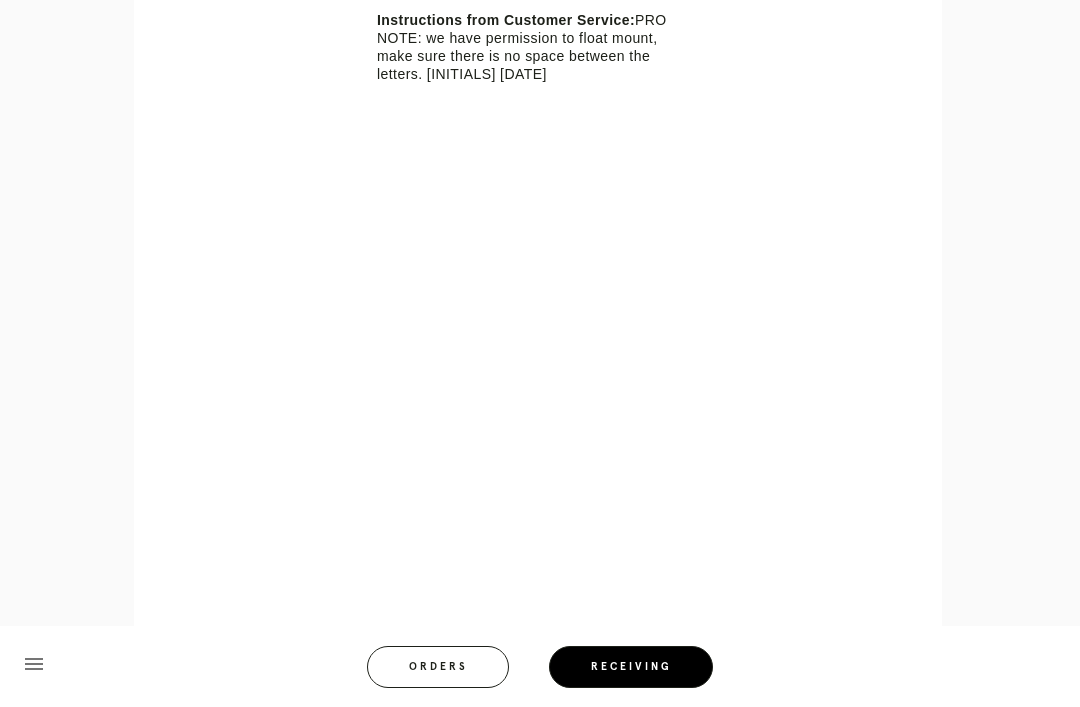 scroll, scrollTop: 978, scrollLeft: 0, axis: vertical 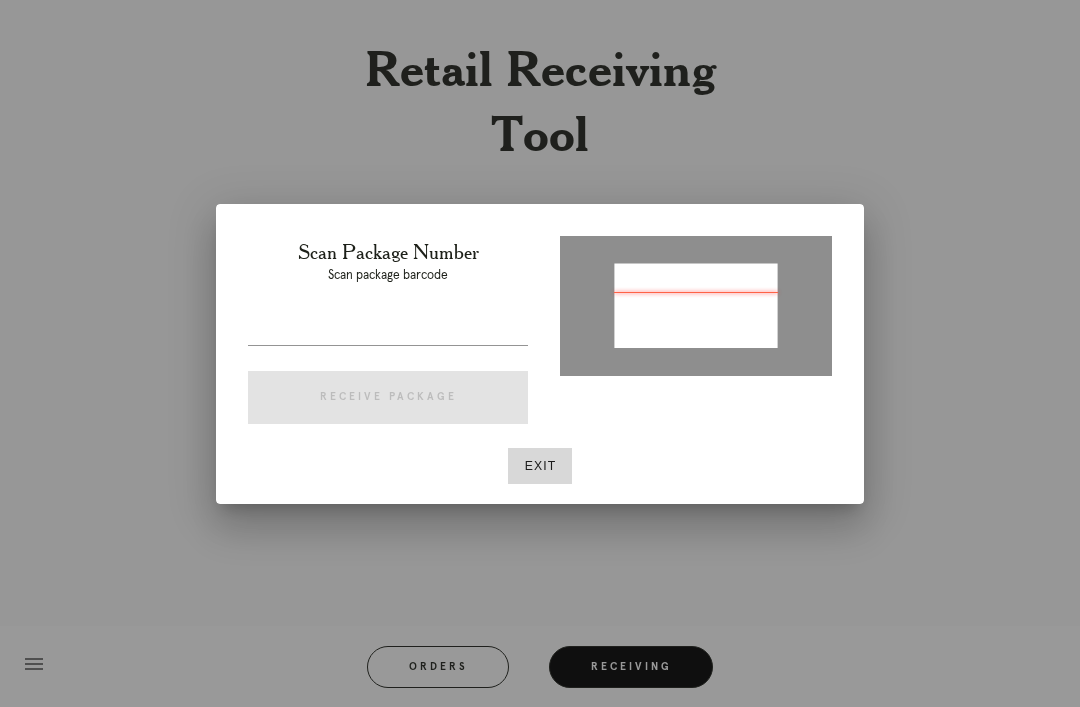 type on "P727788599049143" 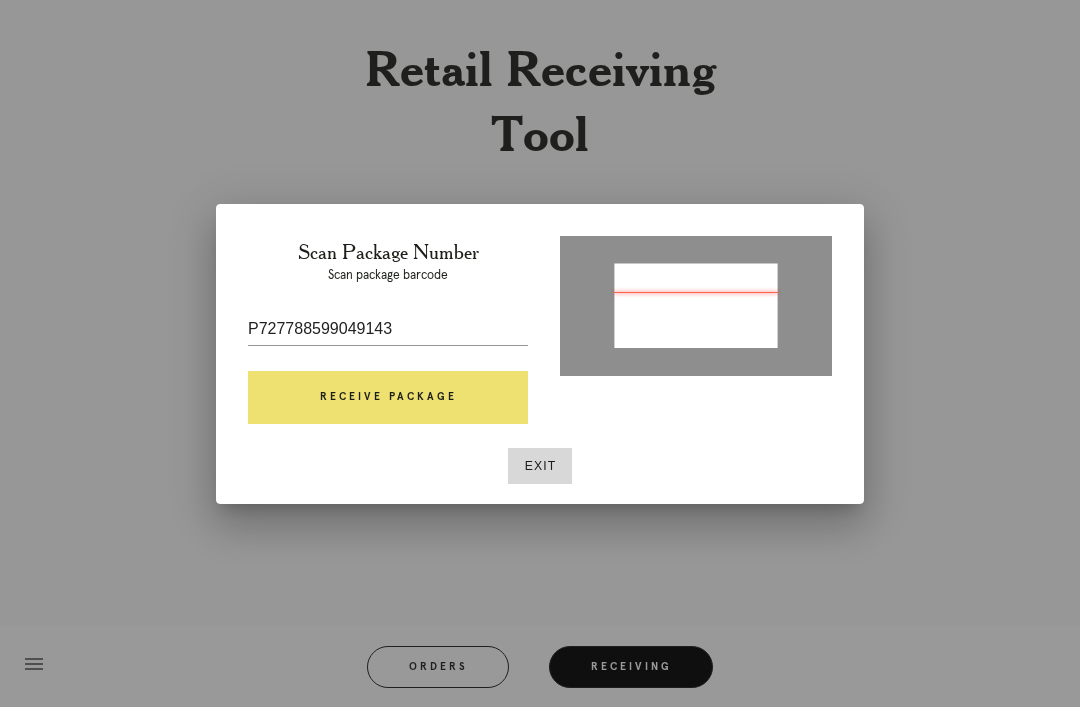 click on "Receive Package" at bounding box center [388, 398] 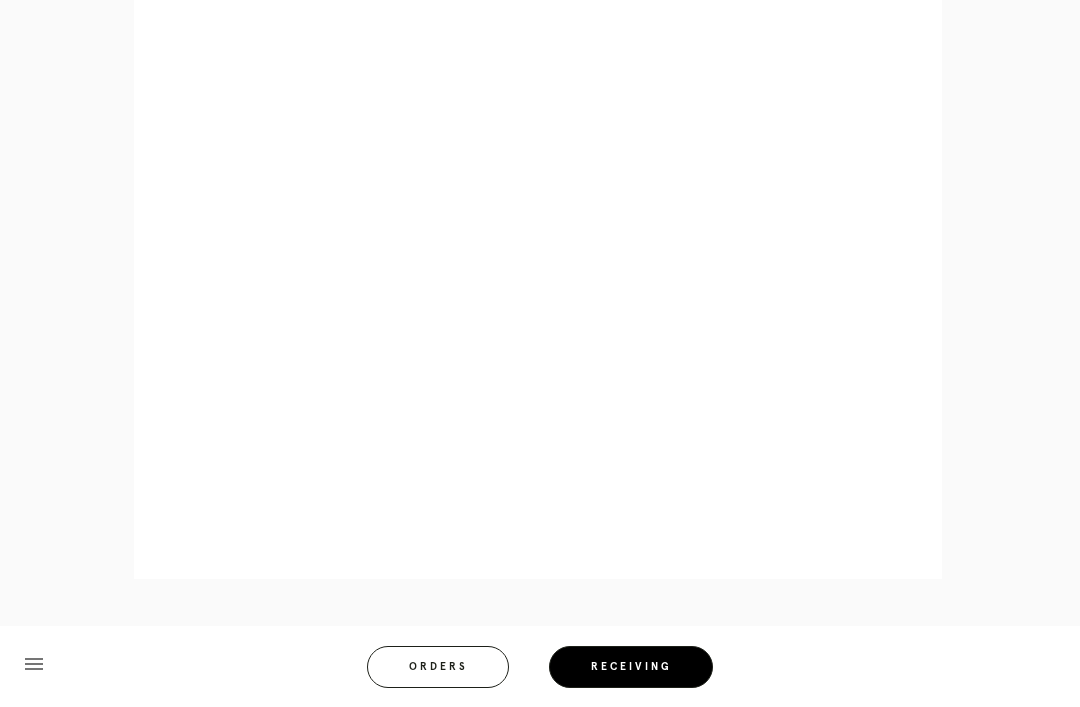 scroll, scrollTop: 1050, scrollLeft: 0, axis: vertical 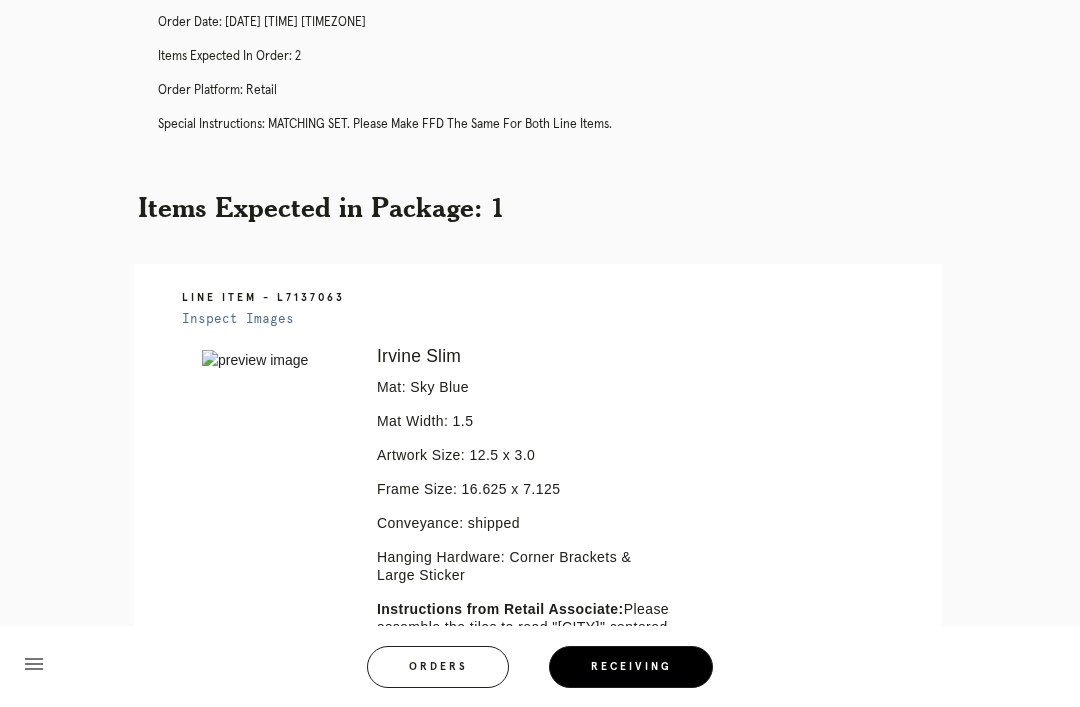 click on "Orders" at bounding box center (438, 667) 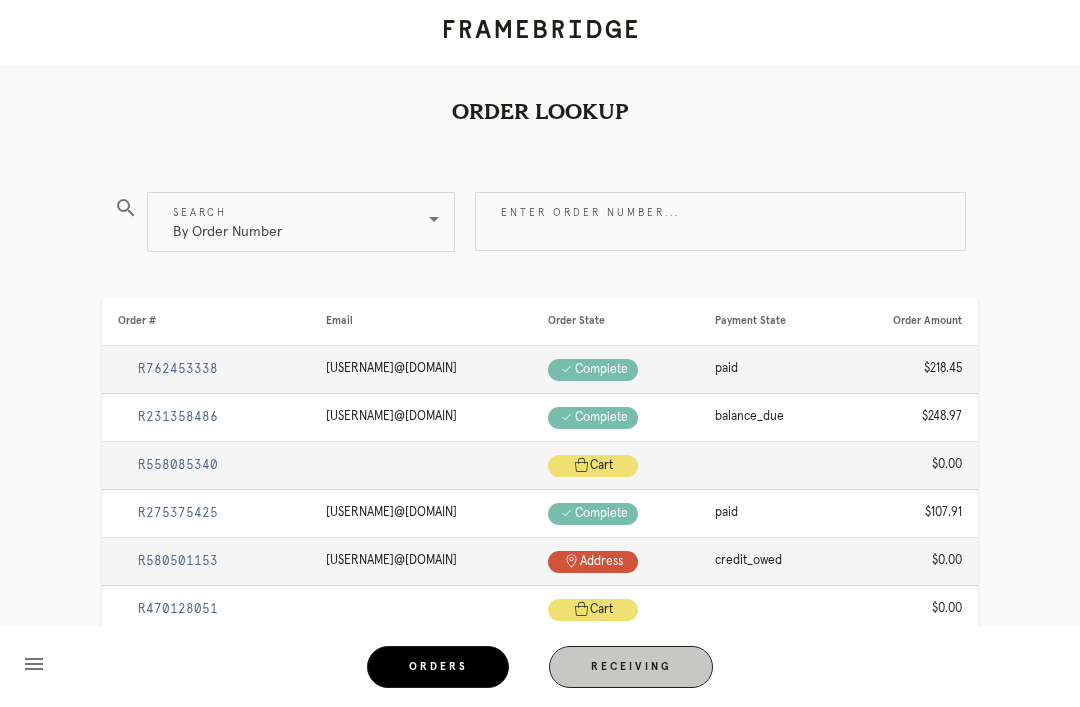 click on "Receiving" at bounding box center (631, 667) 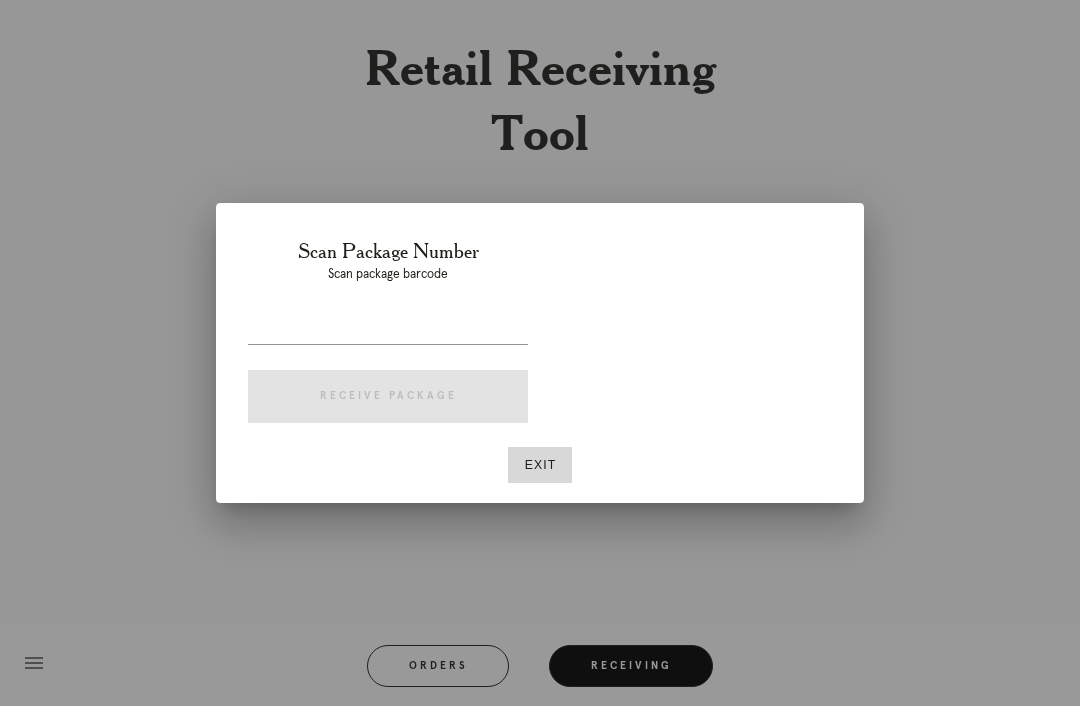 scroll, scrollTop: 64, scrollLeft: 0, axis: vertical 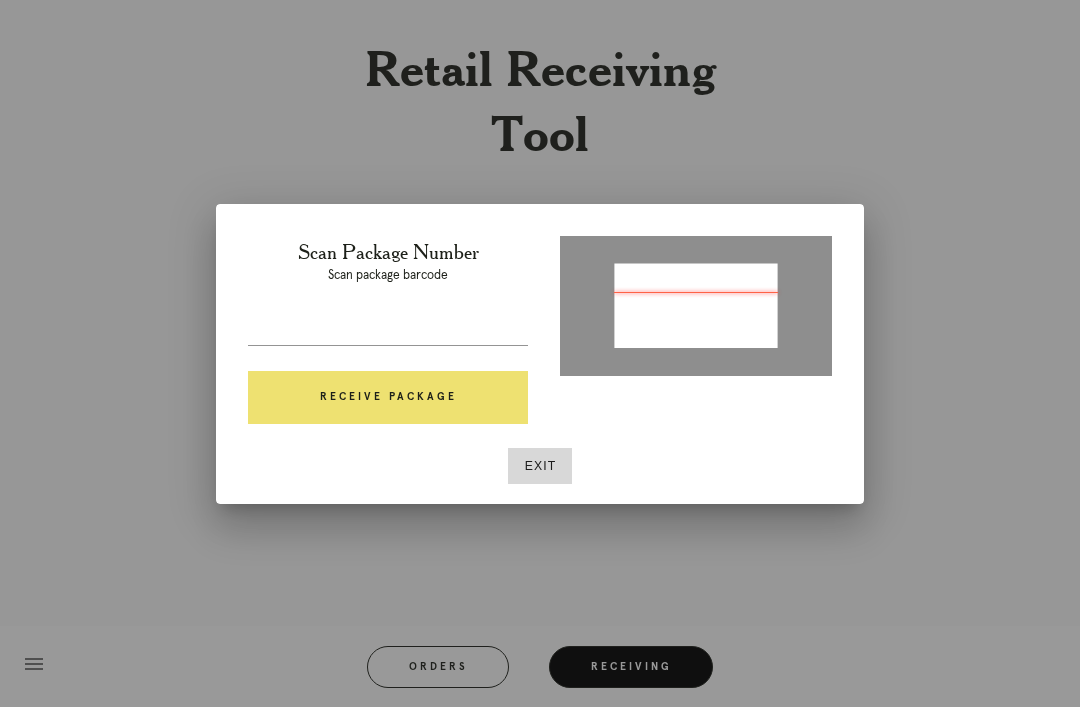type on "P303332540549714" 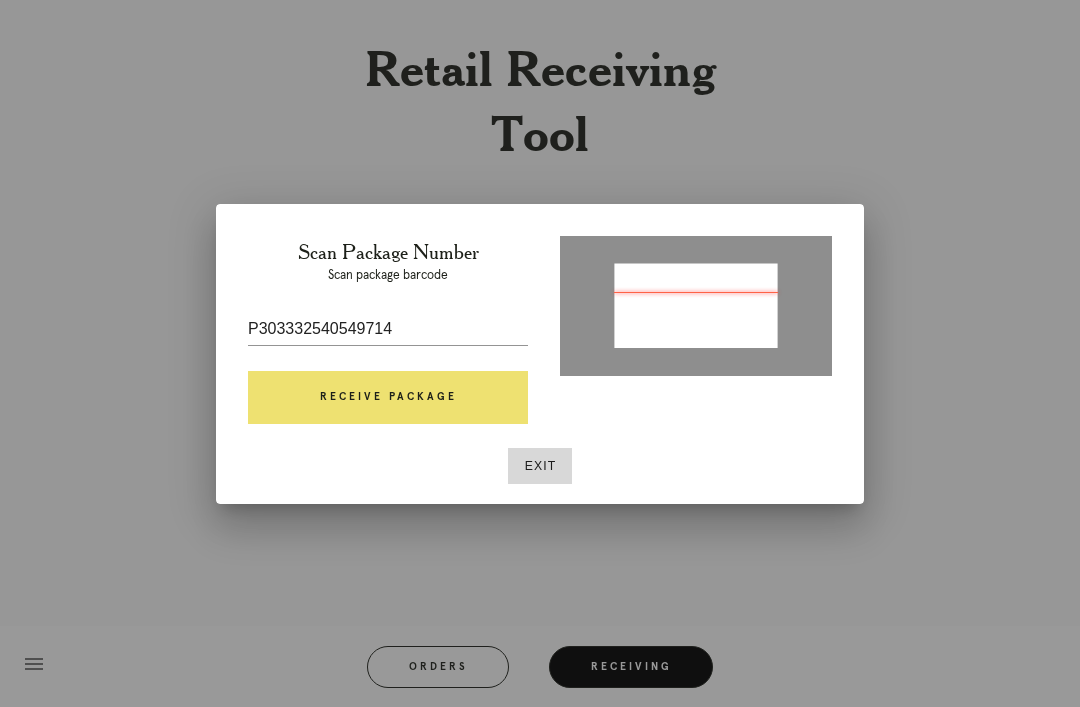 click on "Receive Package" at bounding box center [388, 398] 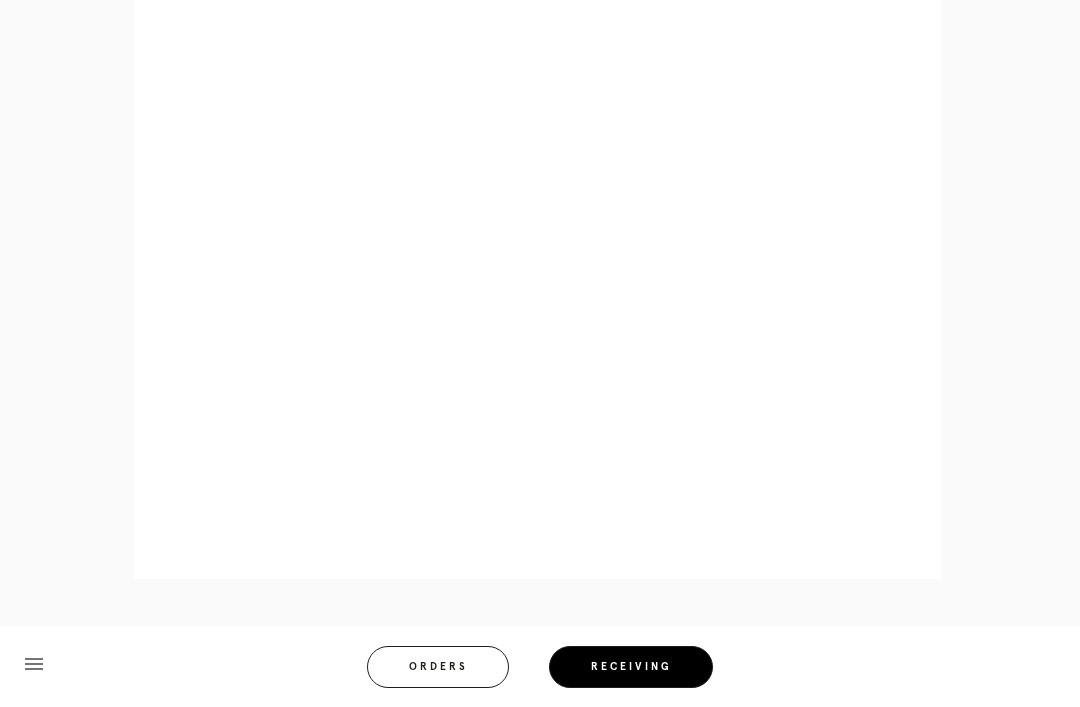 scroll, scrollTop: 858, scrollLeft: 0, axis: vertical 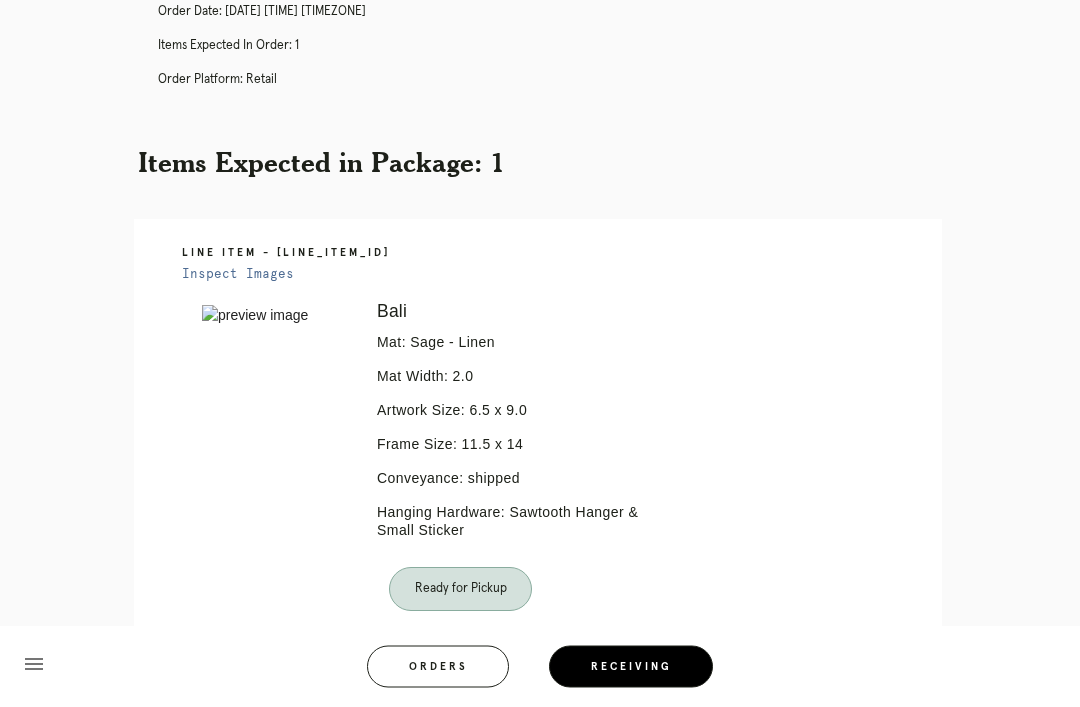 click on "Orders" at bounding box center (438, 667) 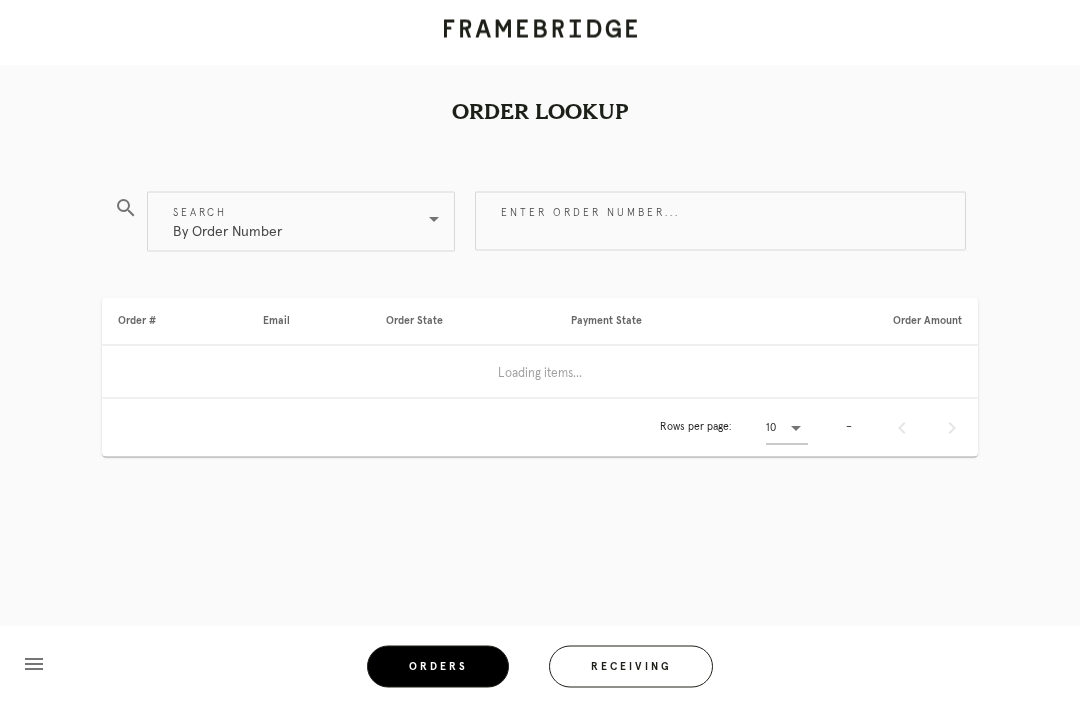 scroll, scrollTop: 0, scrollLeft: 0, axis: both 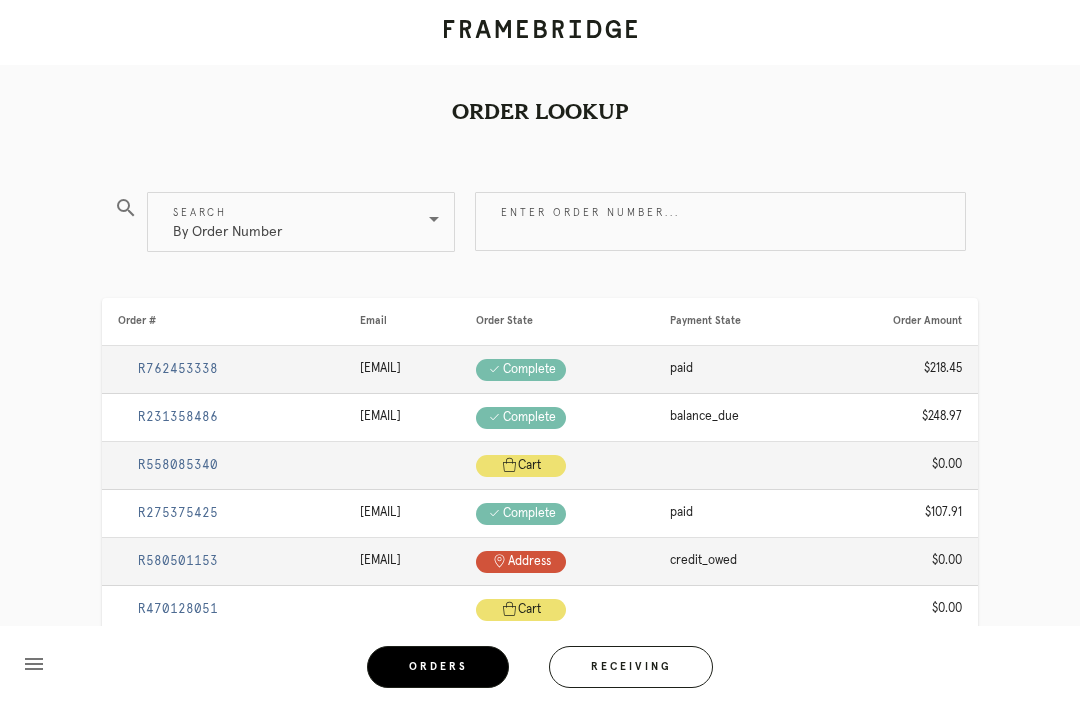 click on "Receiving" at bounding box center [631, 667] 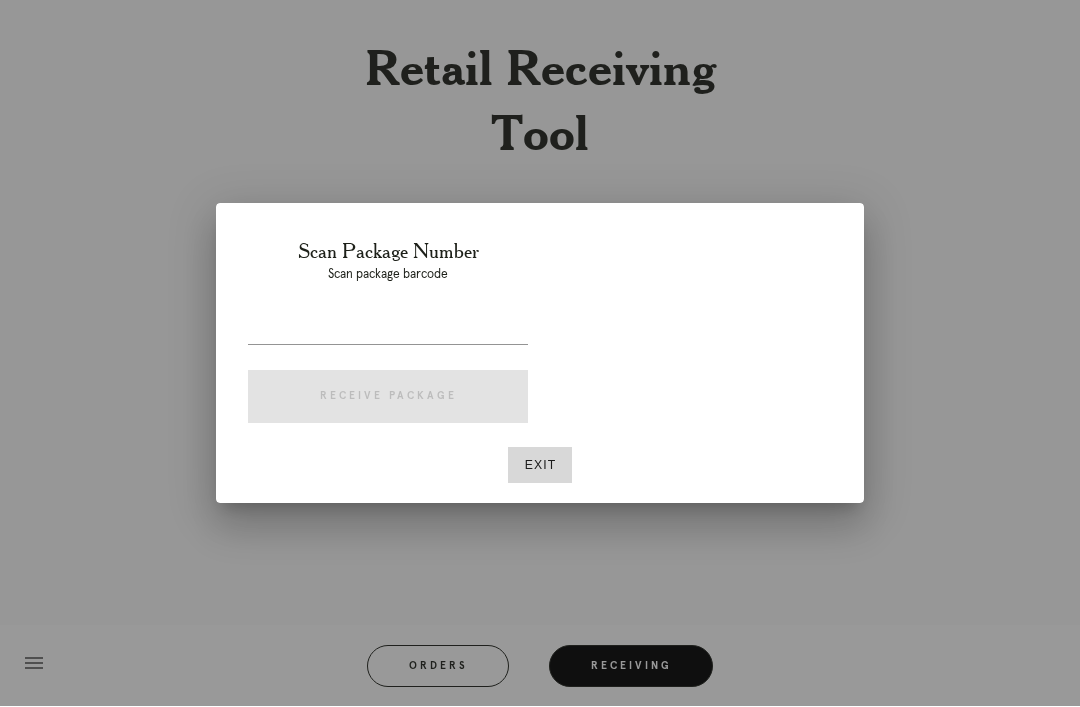 scroll, scrollTop: 64, scrollLeft: 0, axis: vertical 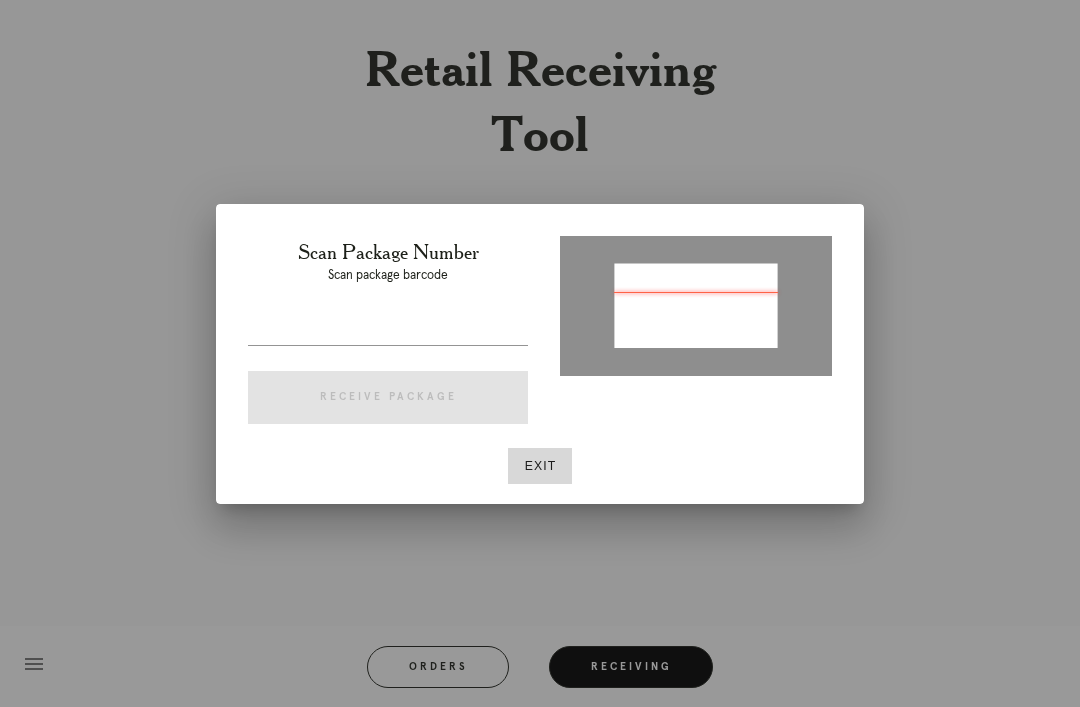 type on "P394581615587321" 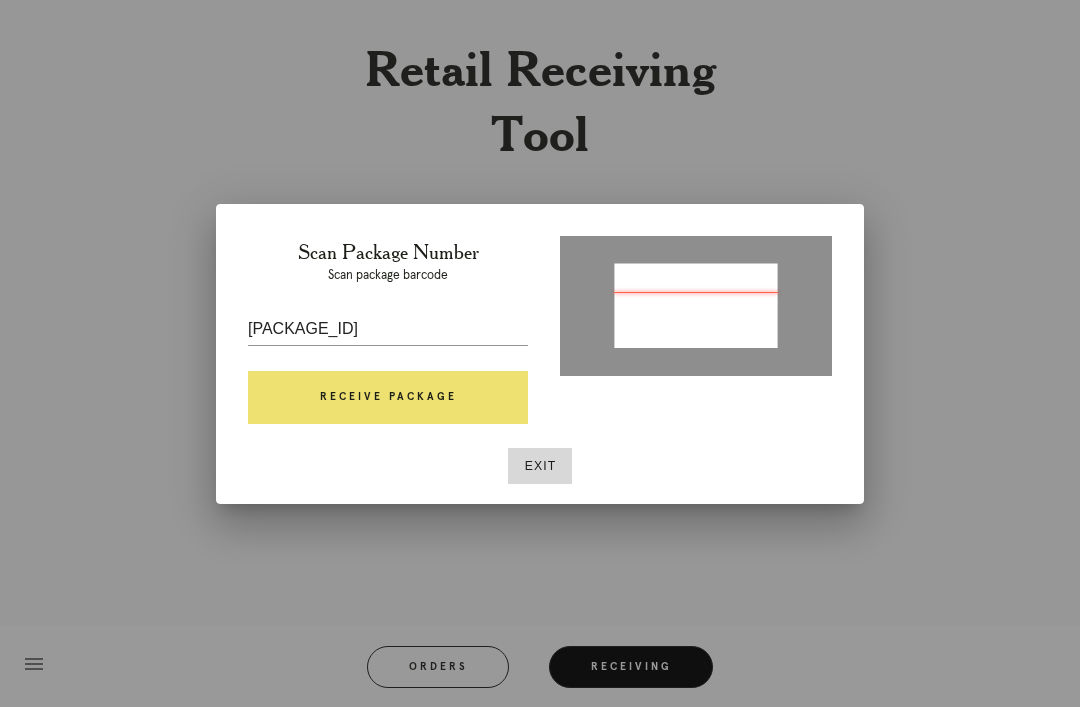 click on "Receive Package" at bounding box center [388, 398] 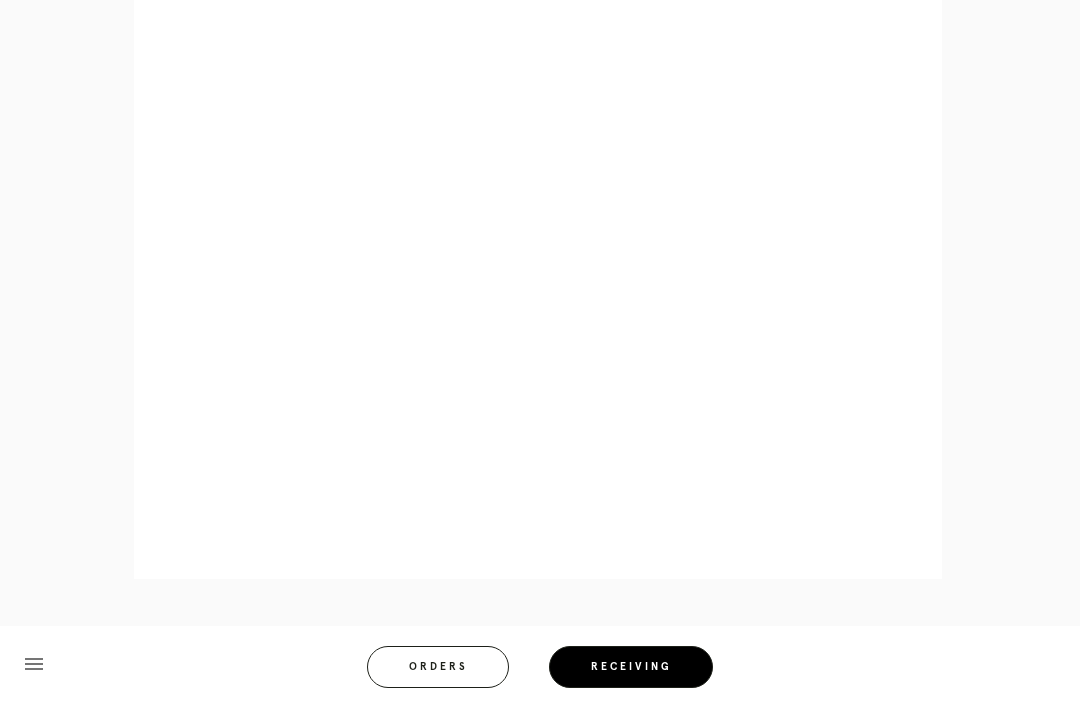 scroll, scrollTop: 858, scrollLeft: 0, axis: vertical 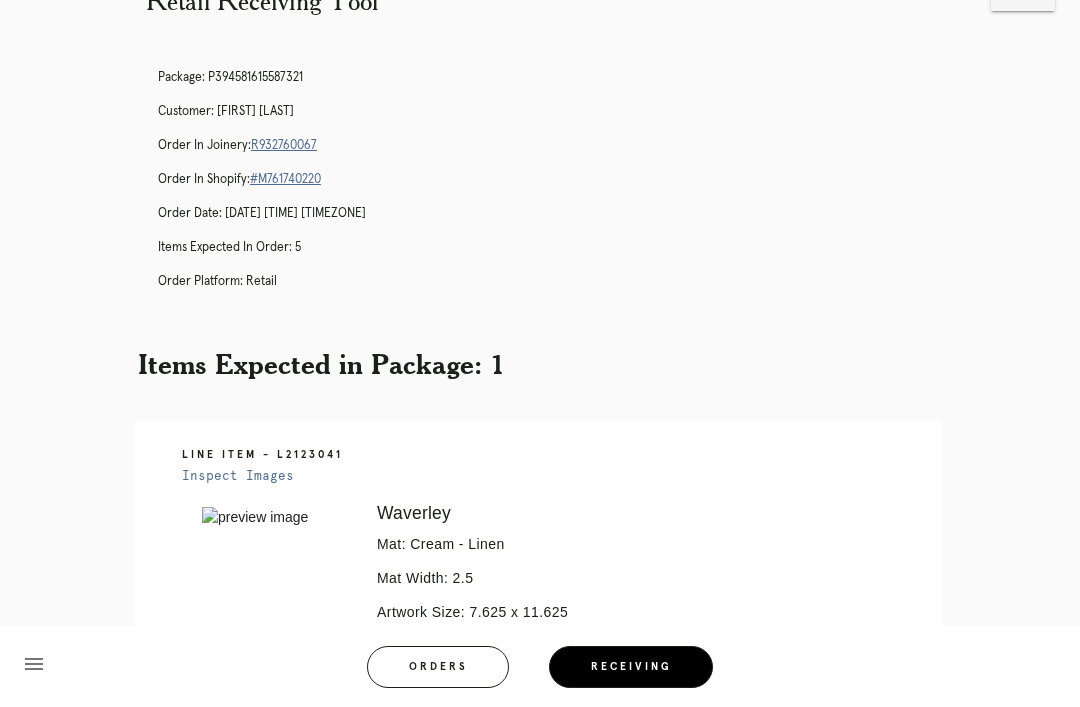 click on "Orders" at bounding box center [438, 667] 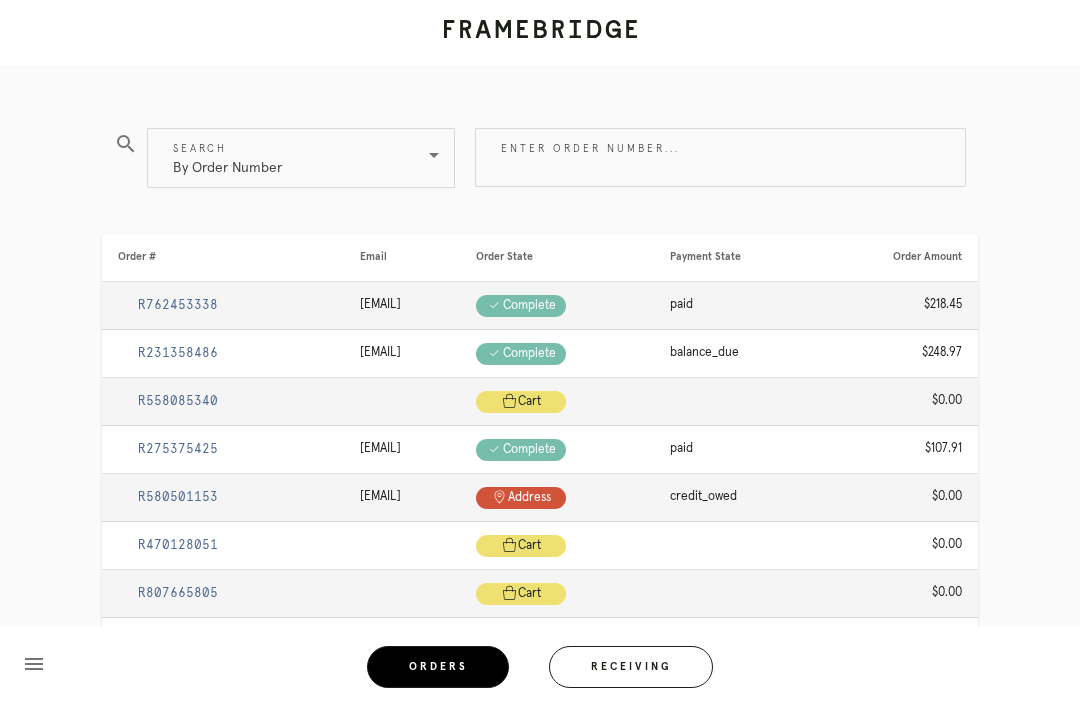 click on "Receiving" at bounding box center [631, 667] 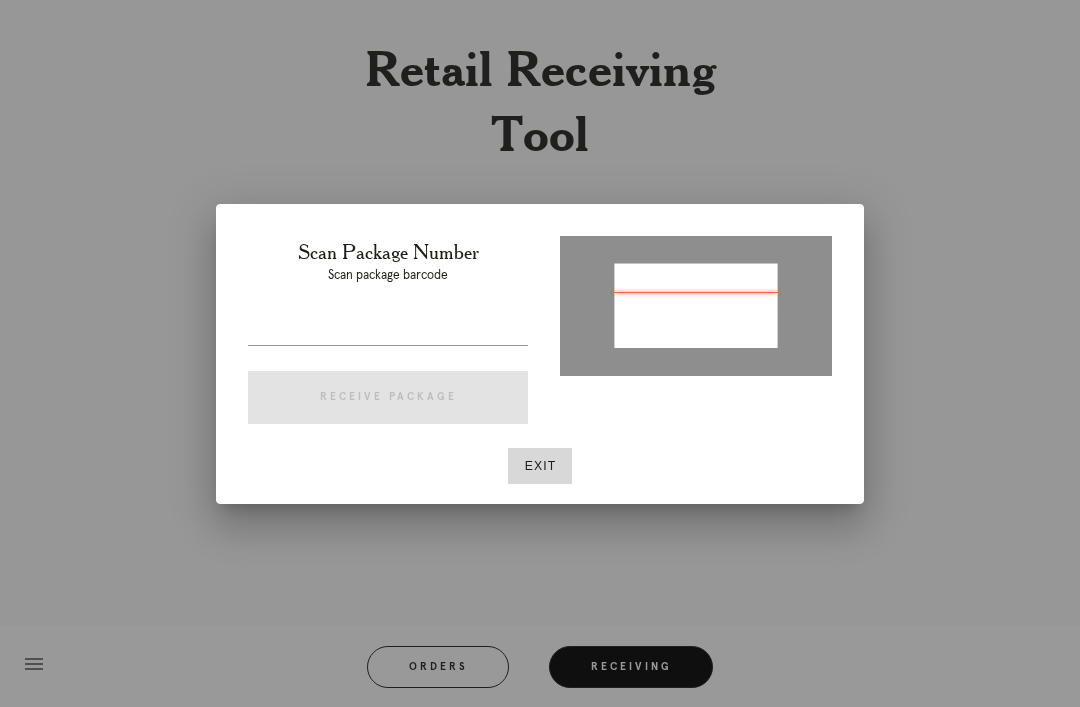 type on "P318784178944162" 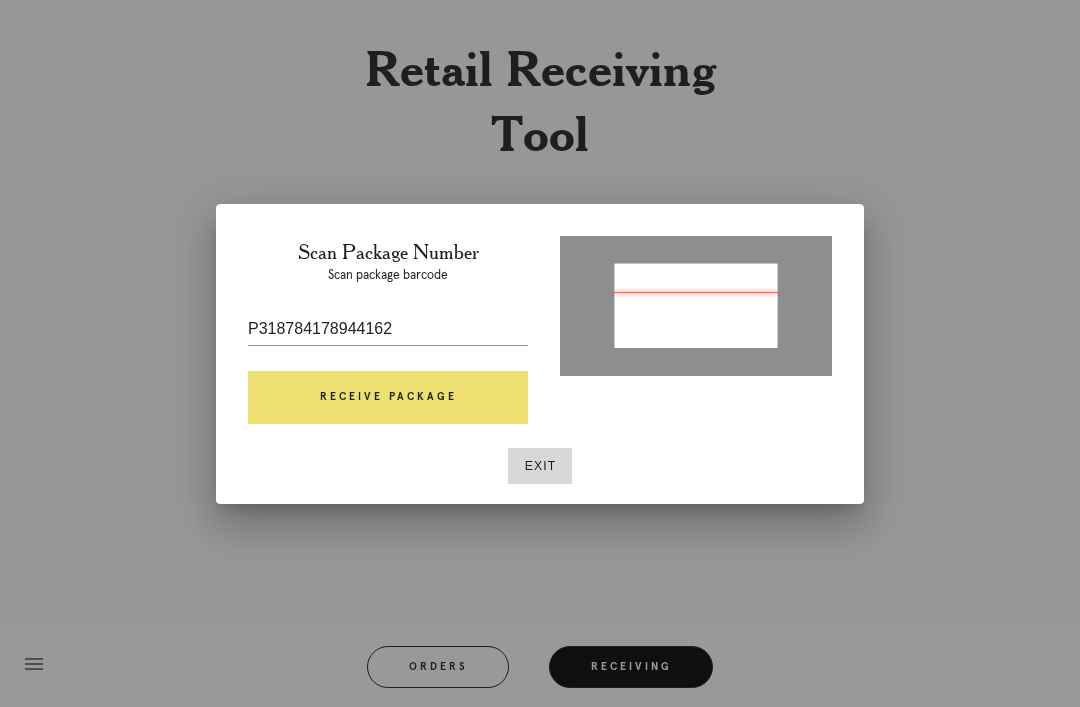 click on "Receive Package" at bounding box center (388, 398) 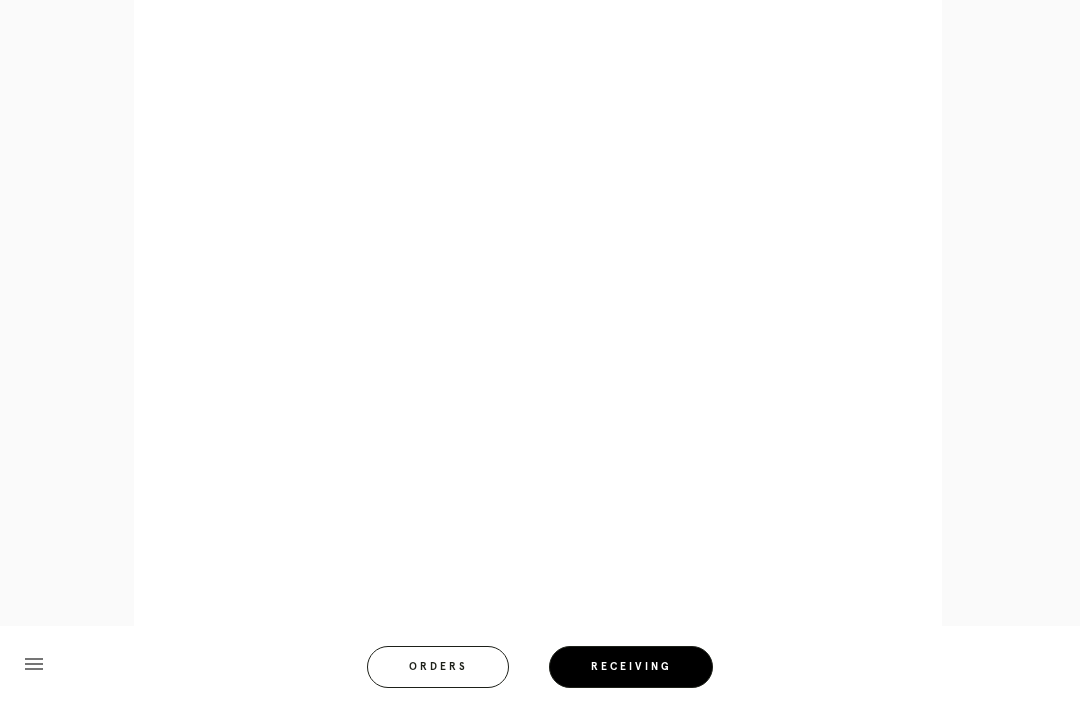 scroll, scrollTop: 944, scrollLeft: 0, axis: vertical 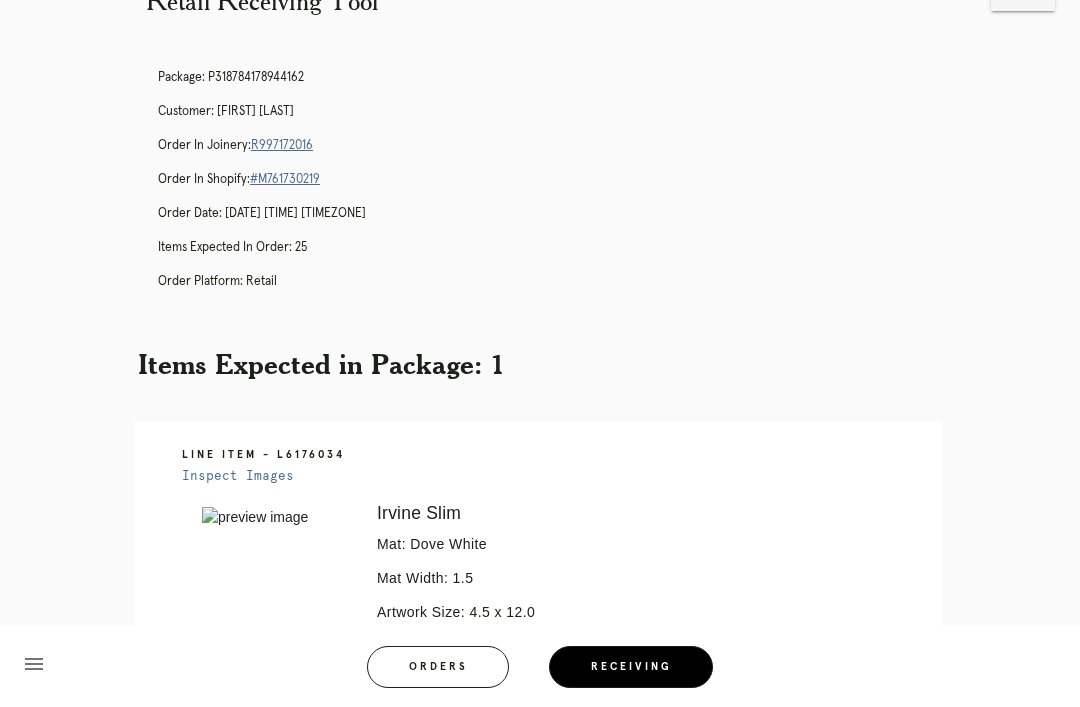 click on "Orders" at bounding box center (438, 667) 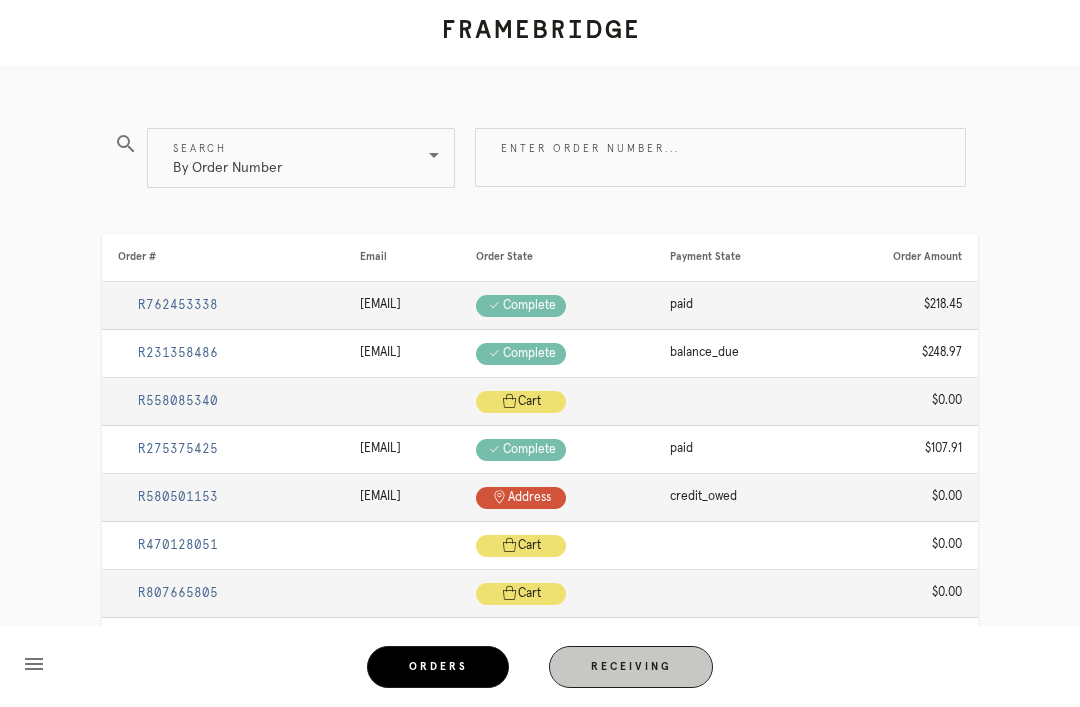 click on "Receiving" at bounding box center [631, 667] 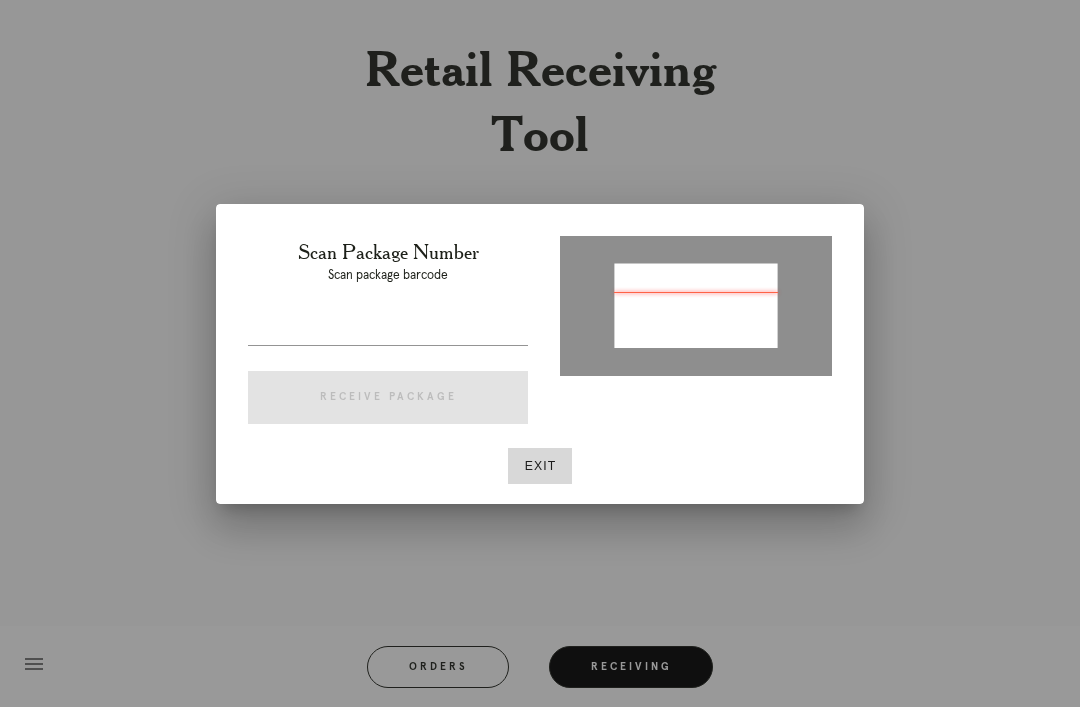 type on "P461152064476275" 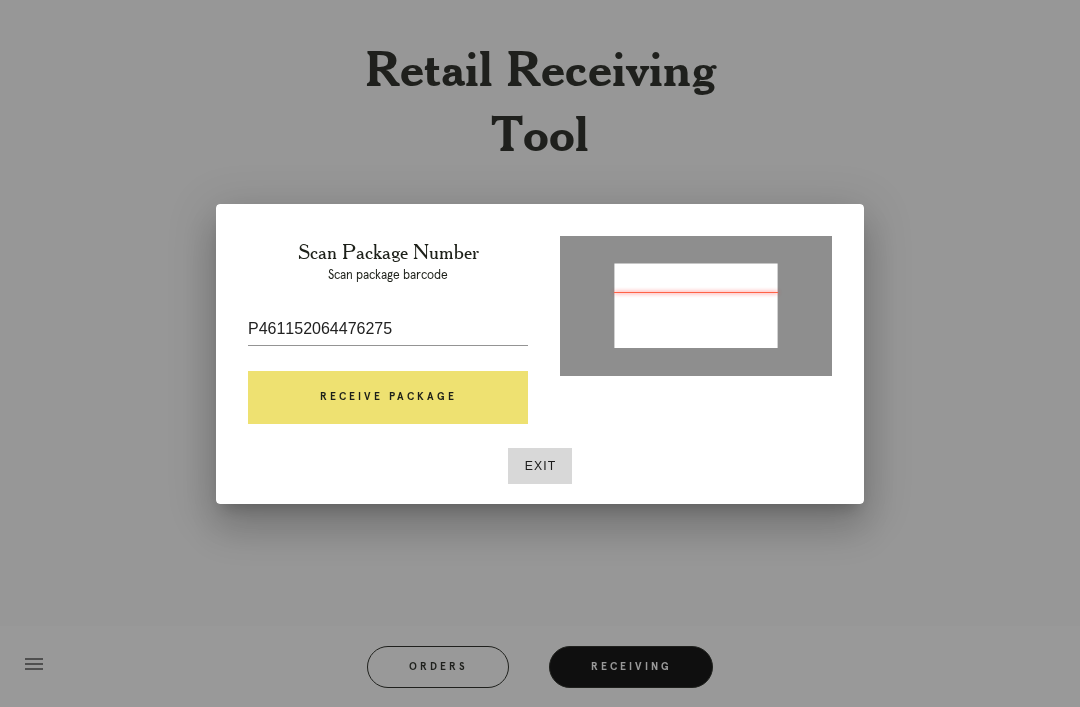 click on "Receive Package" at bounding box center (388, 398) 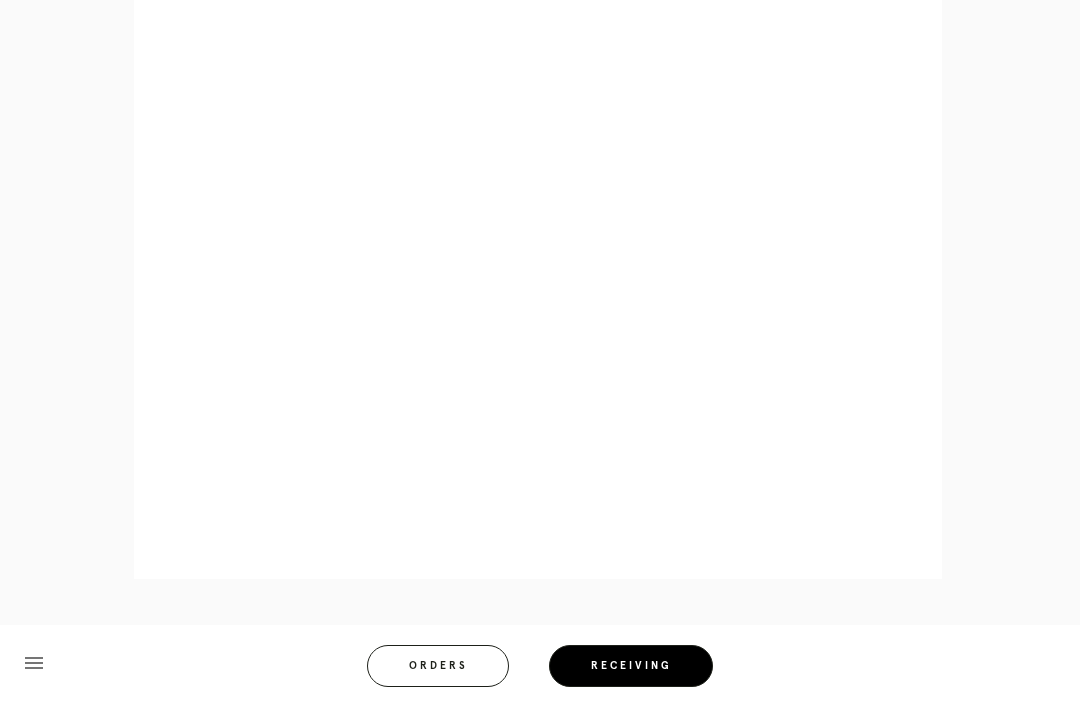 scroll, scrollTop: 1026, scrollLeft: 0, axis: vertical 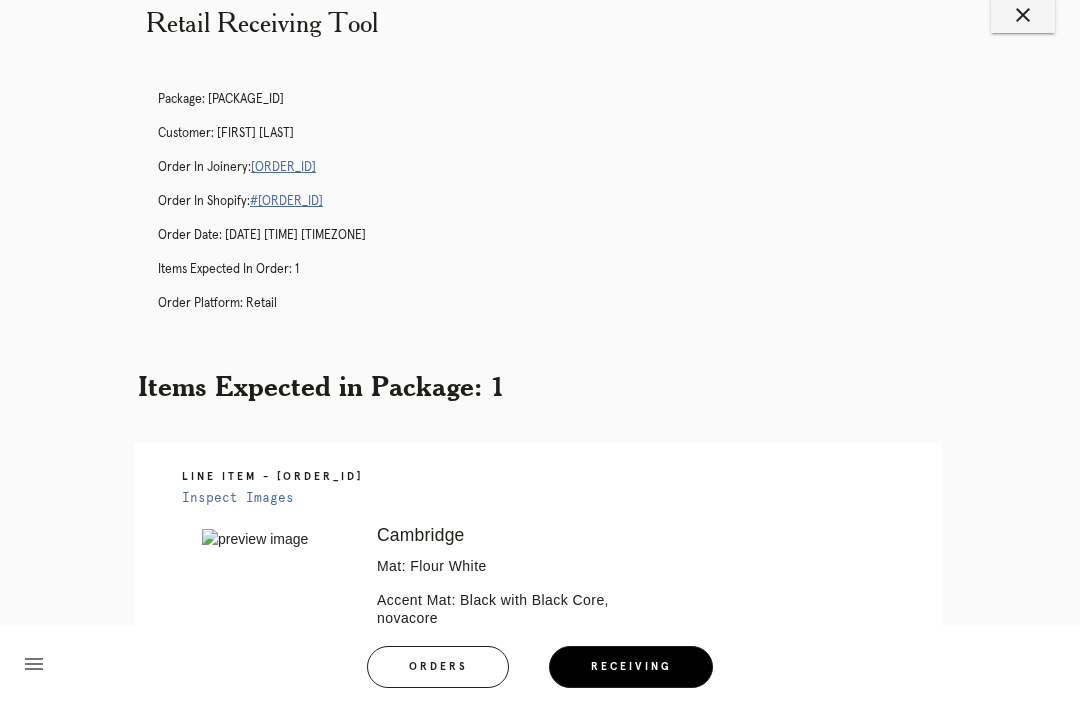 click on "[ORDER_ID]" at bounding box center (283, 167) 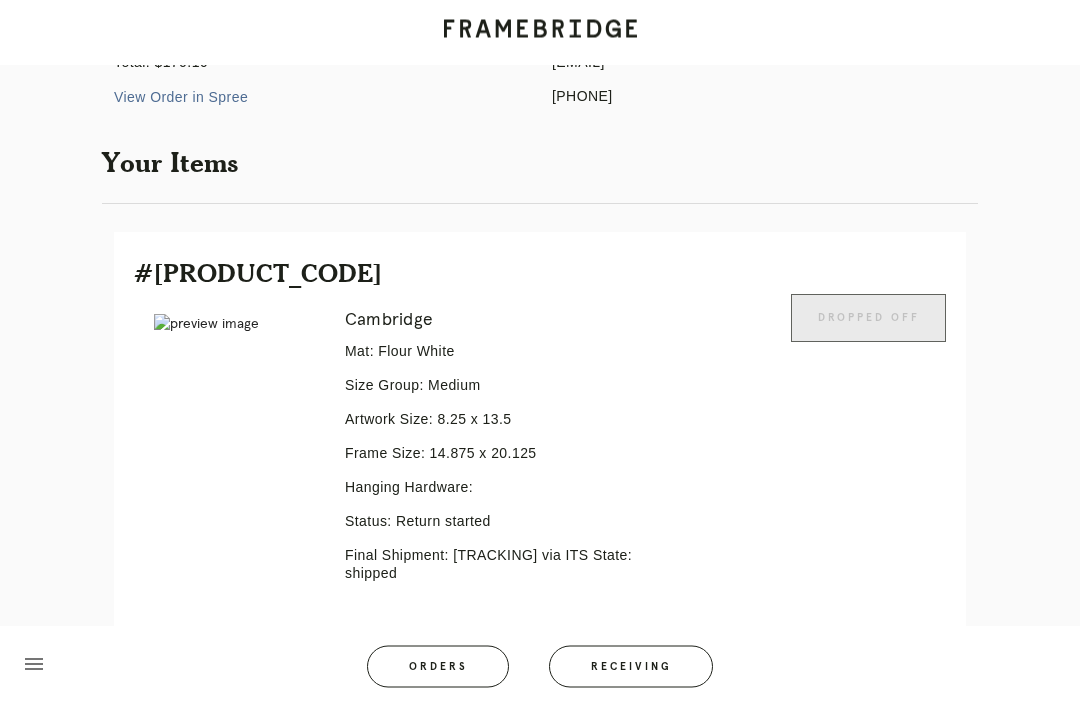 scroll, scrollTop: 378, scrollLeft: 0, axis: vertical 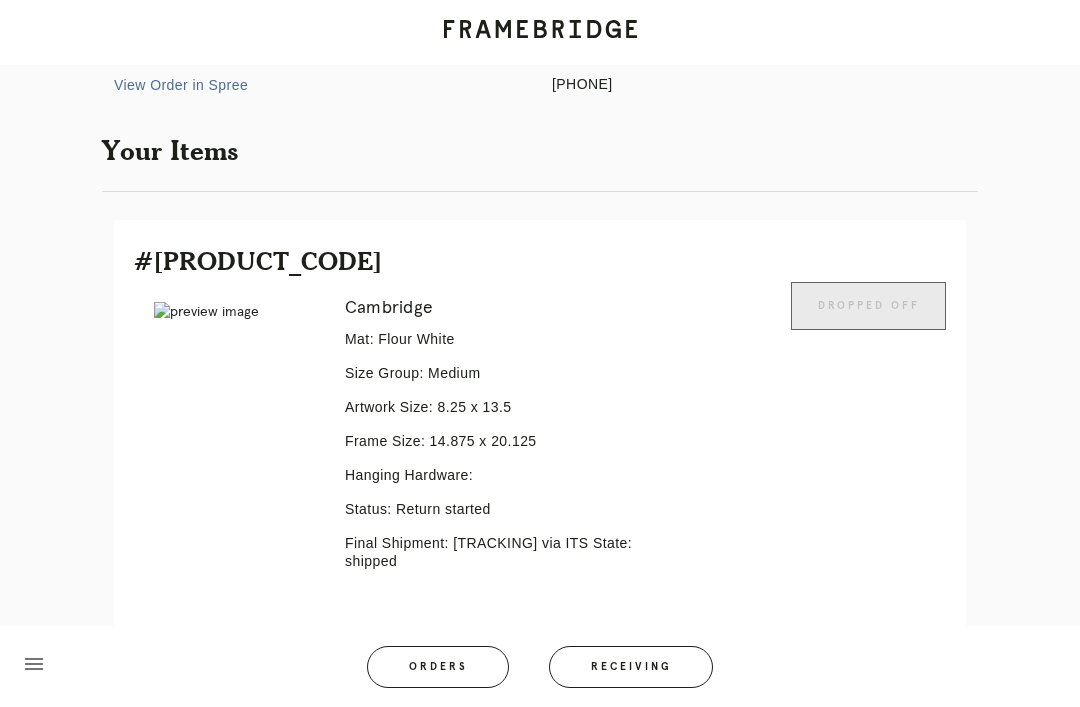 click on "Line Item" at bounding box center (614, 666) 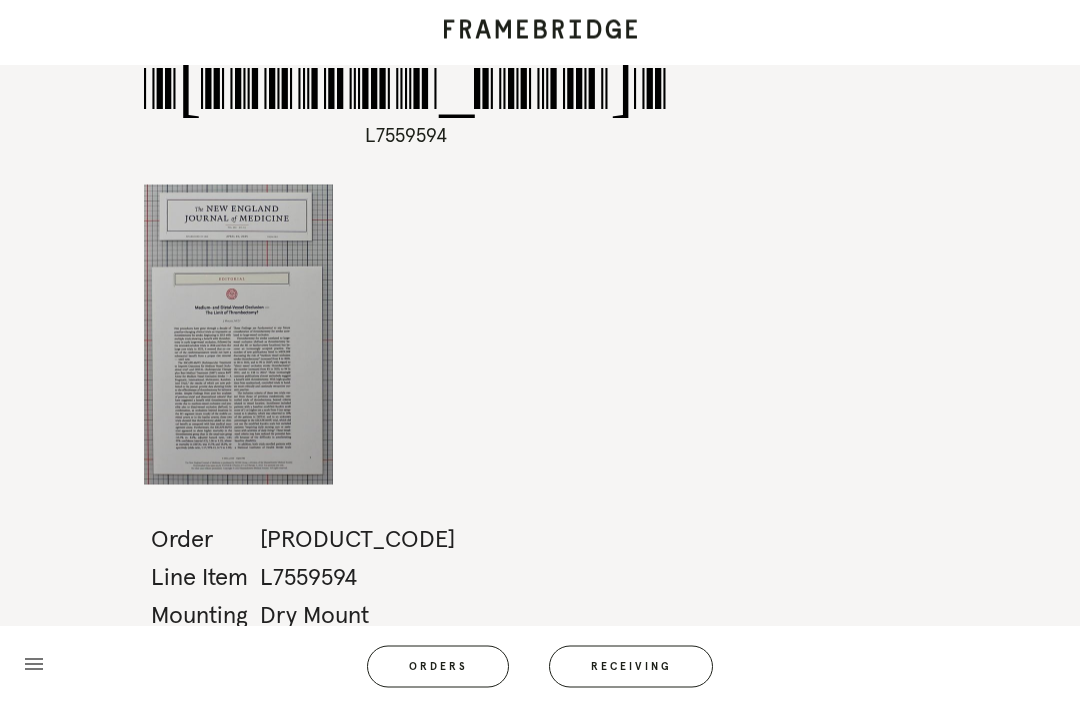 scroll, scrollTop: 64, scrollLeft: 0, axis: vertical 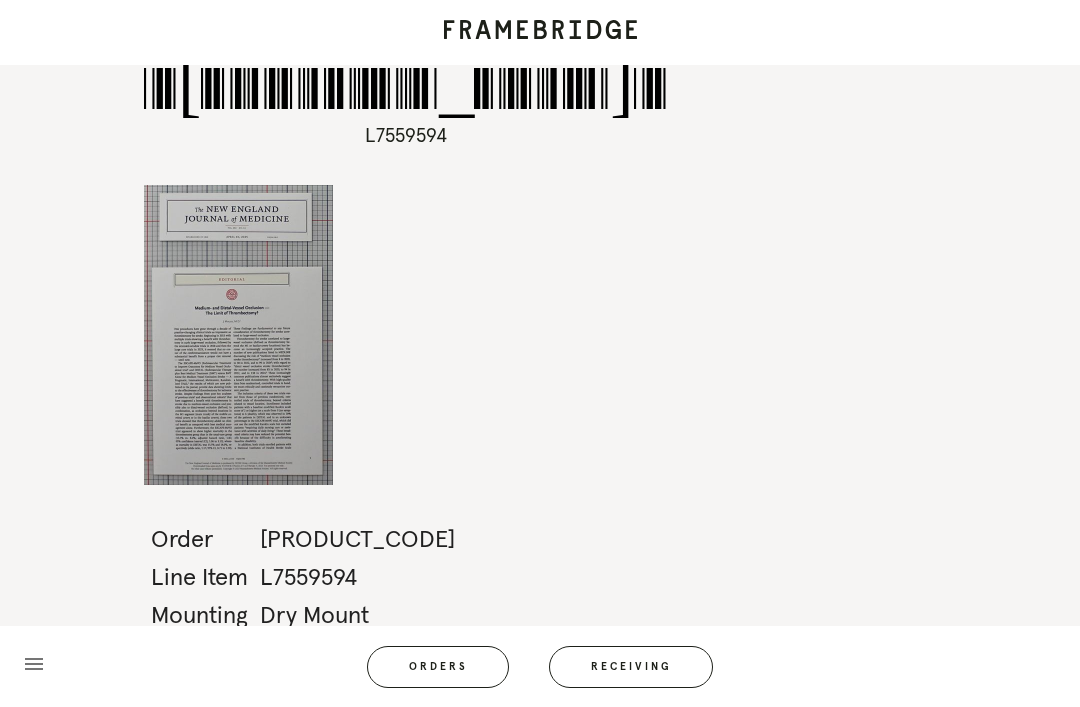 click on "Orders" at bounding box center (438, 667) 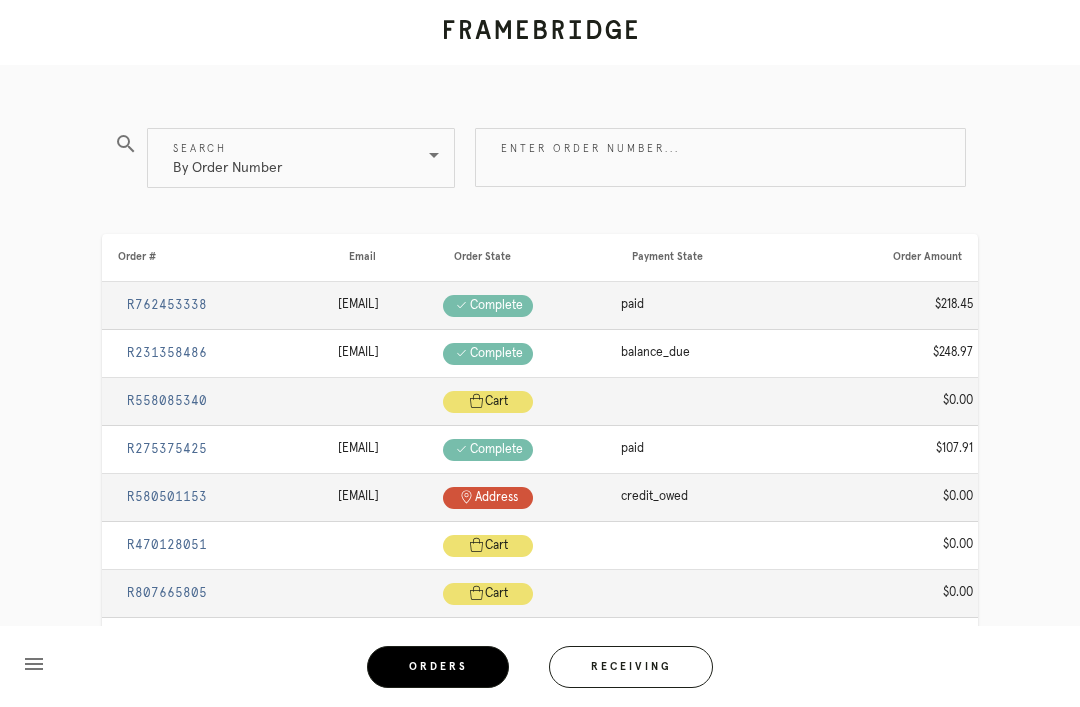 click on "Receiving" at bounding box center (631, 667) 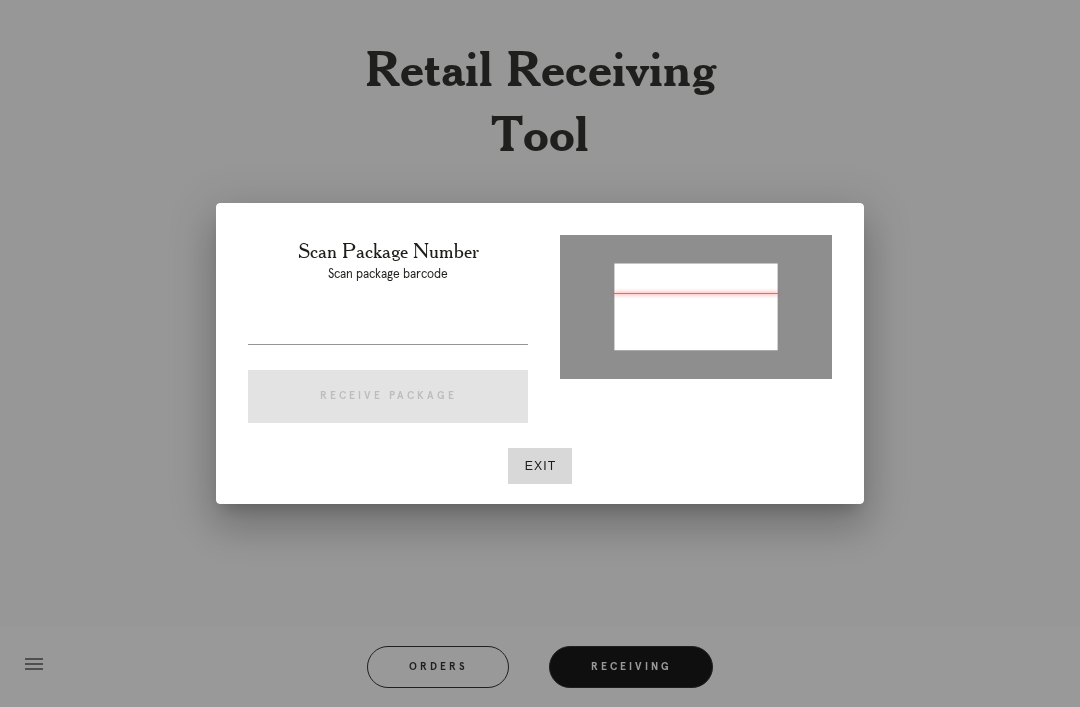 type on "4501029487873" 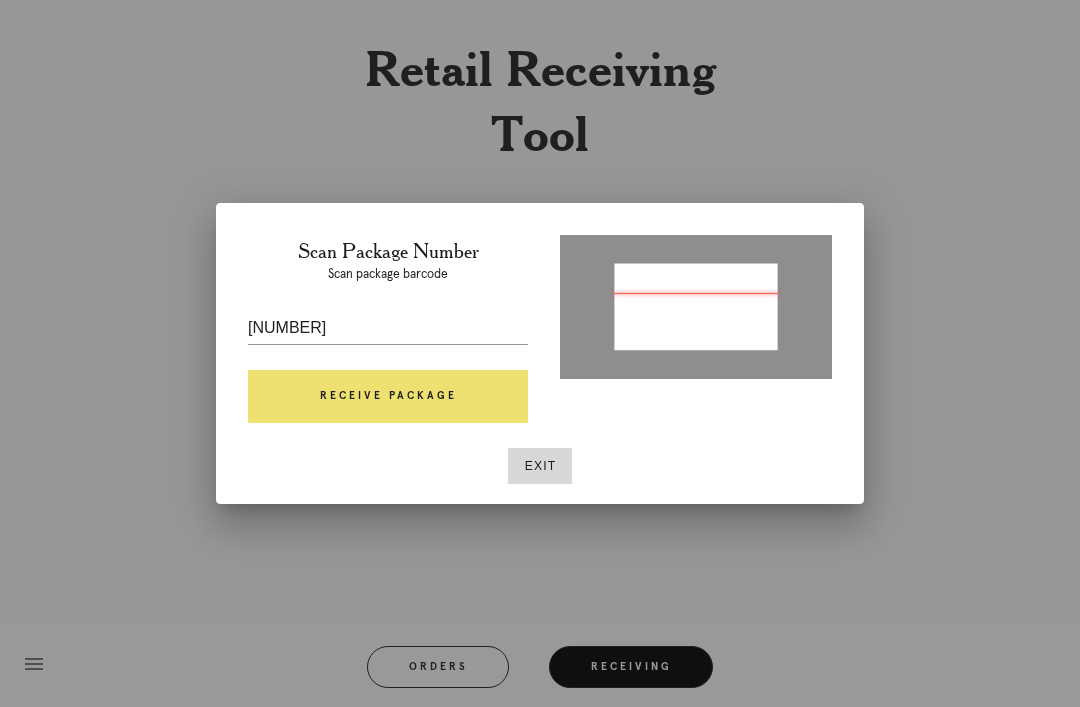 click on "Receive Package" at bounding box center [388, 397] 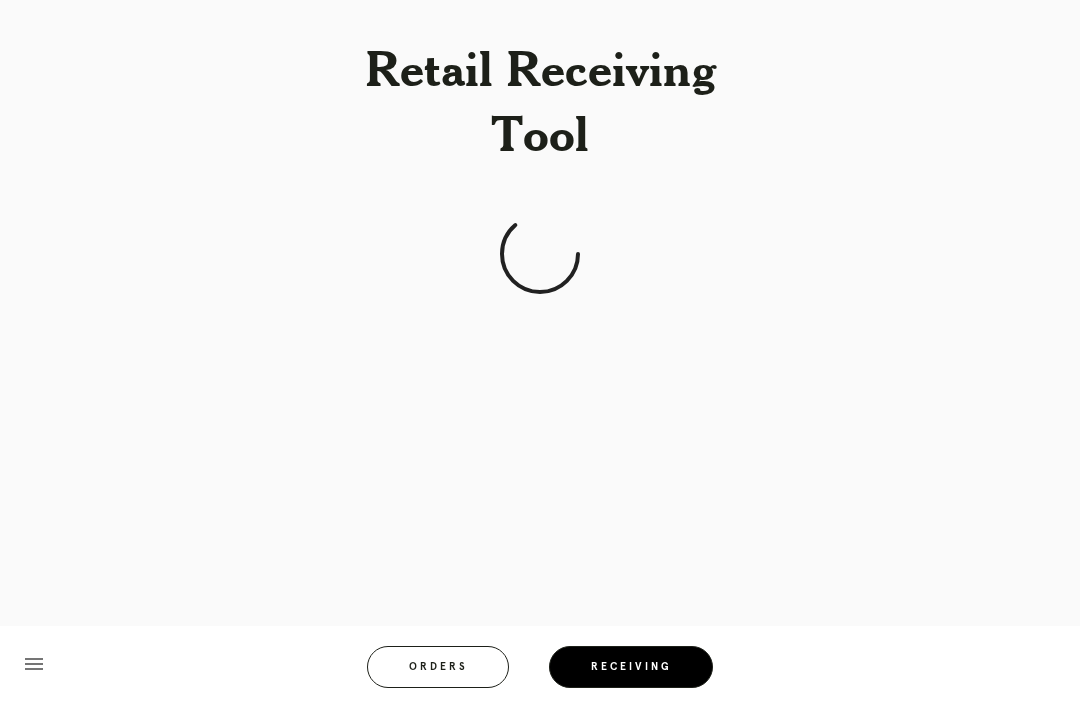 click on "Orders" at bounding box center (438, 667) 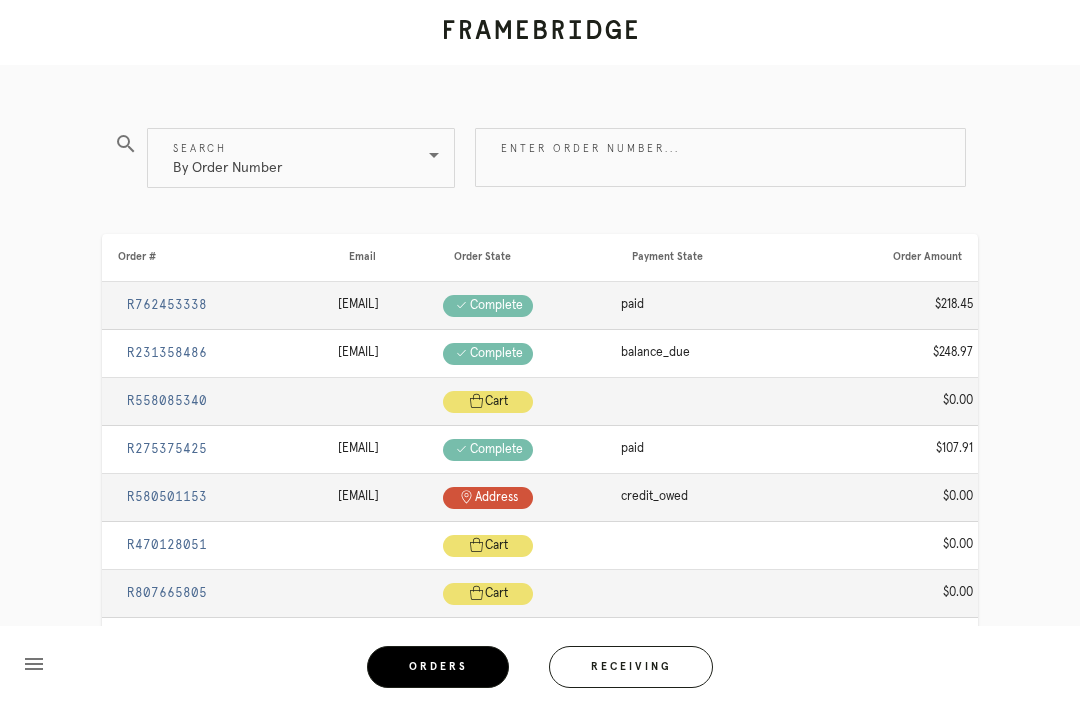 click on "Receiving" at bounding box center (631, 667) 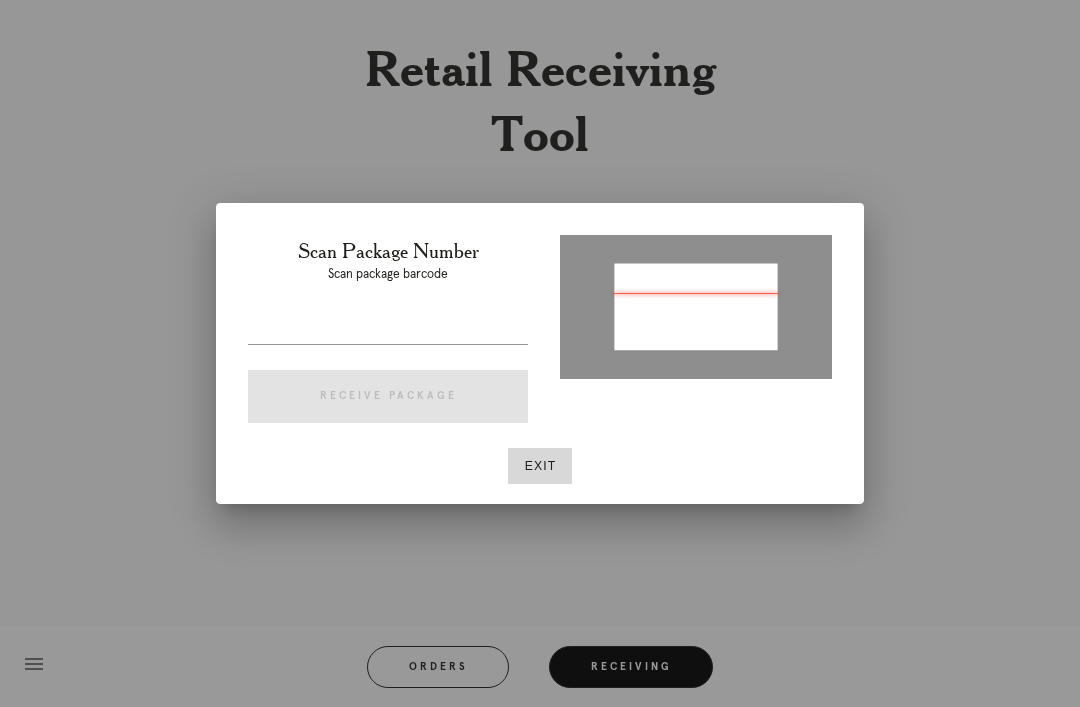 type on "P950884591236405" 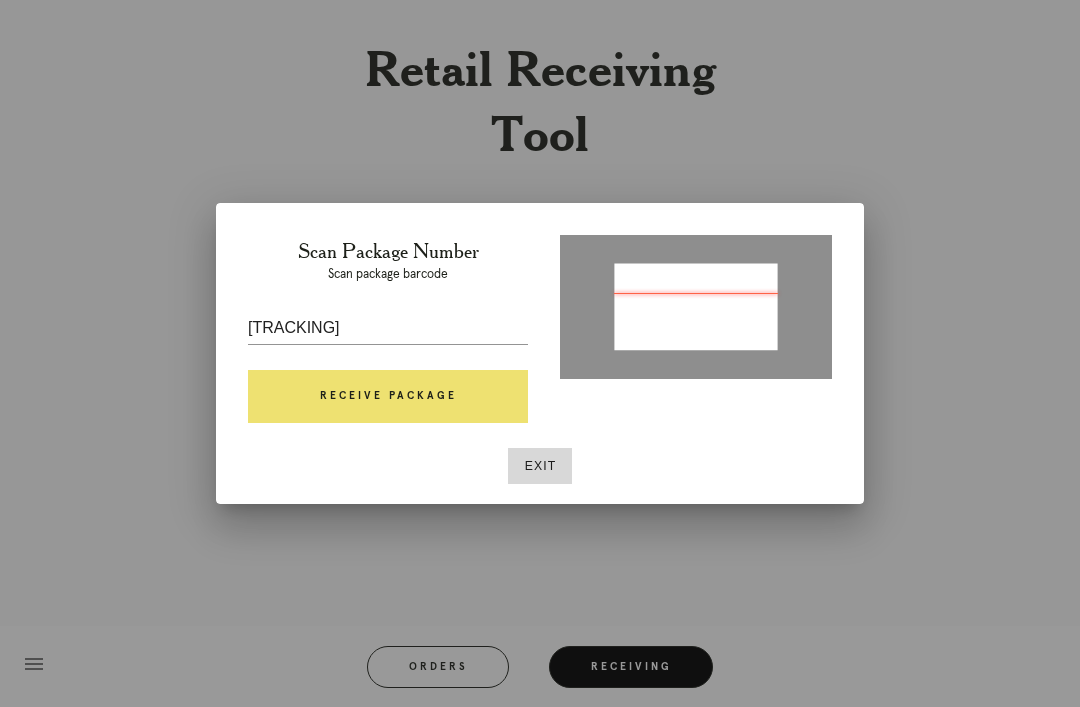 click on "Receive Package" at bounding box center (388, 397) 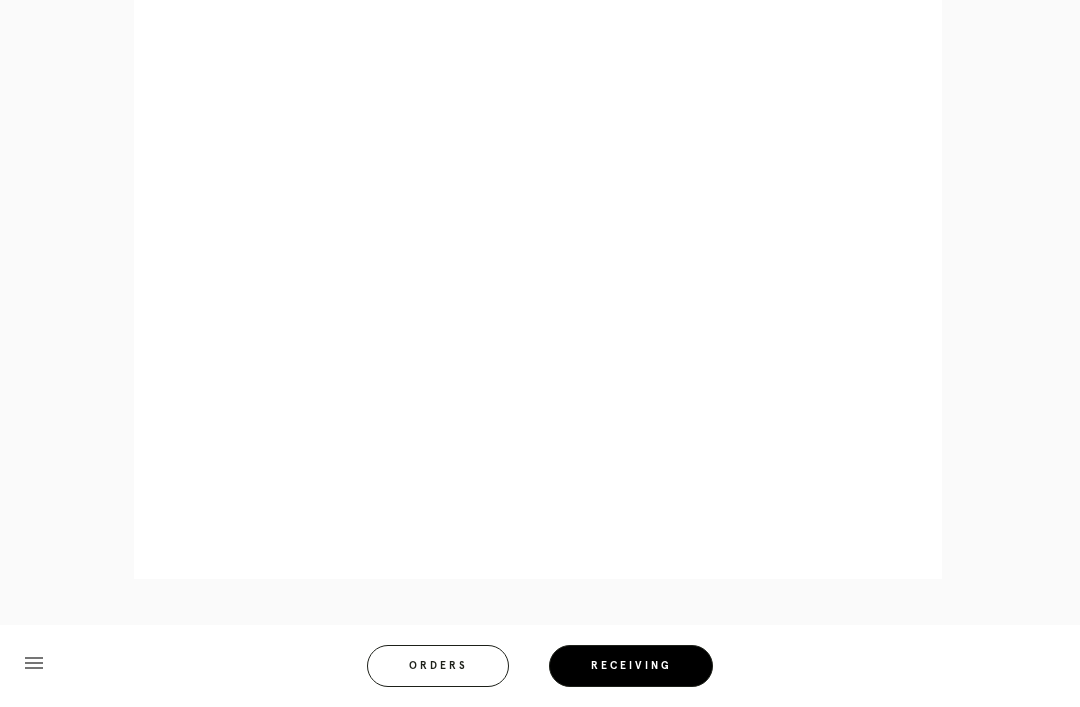 scroll, scrollTop: 970, scrollLeft: 0, axis: vertical 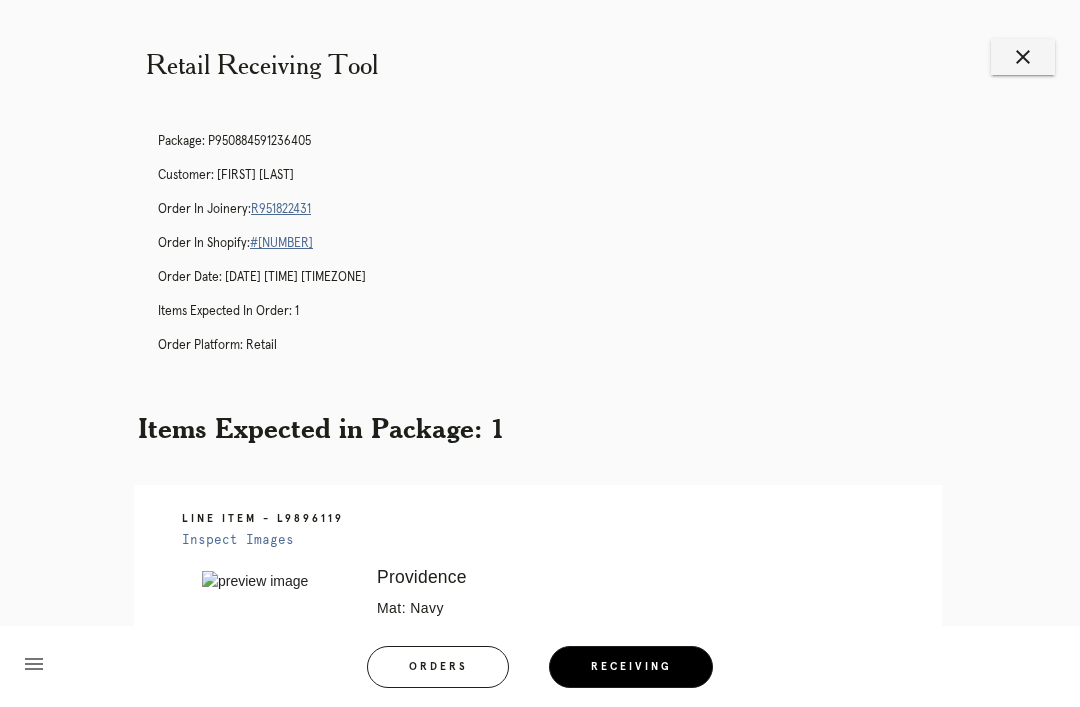 click on "R951822431" at bounding box center (281, 209) 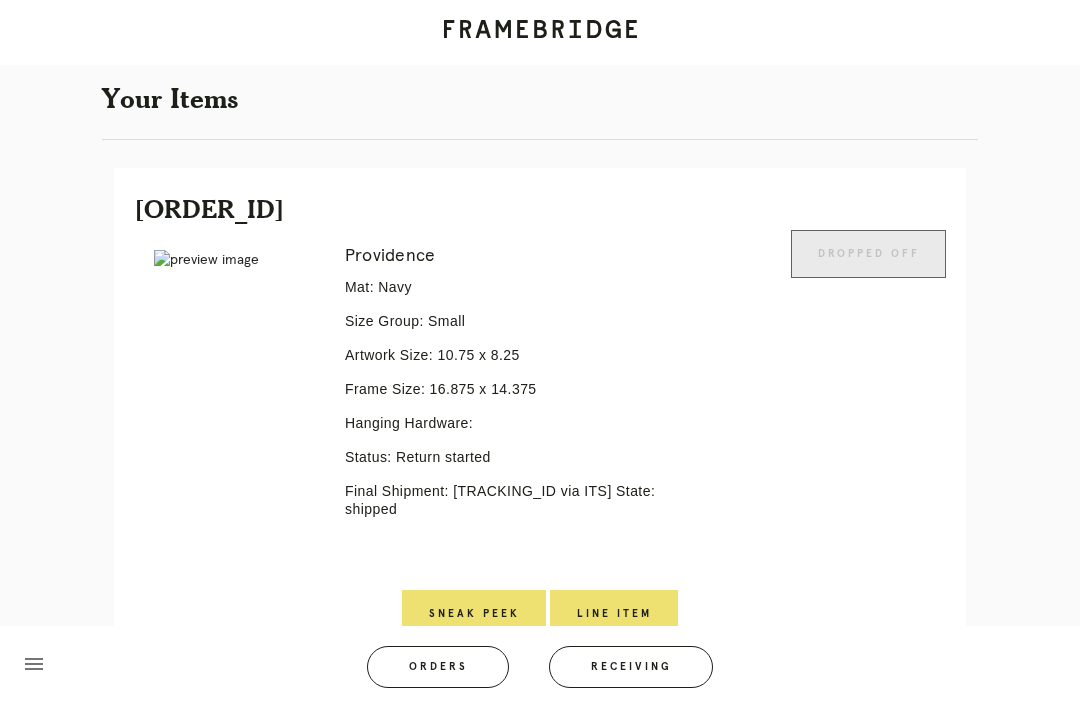 scroll, scrollTop: 378, scrollLeft: 0, axis: vertical 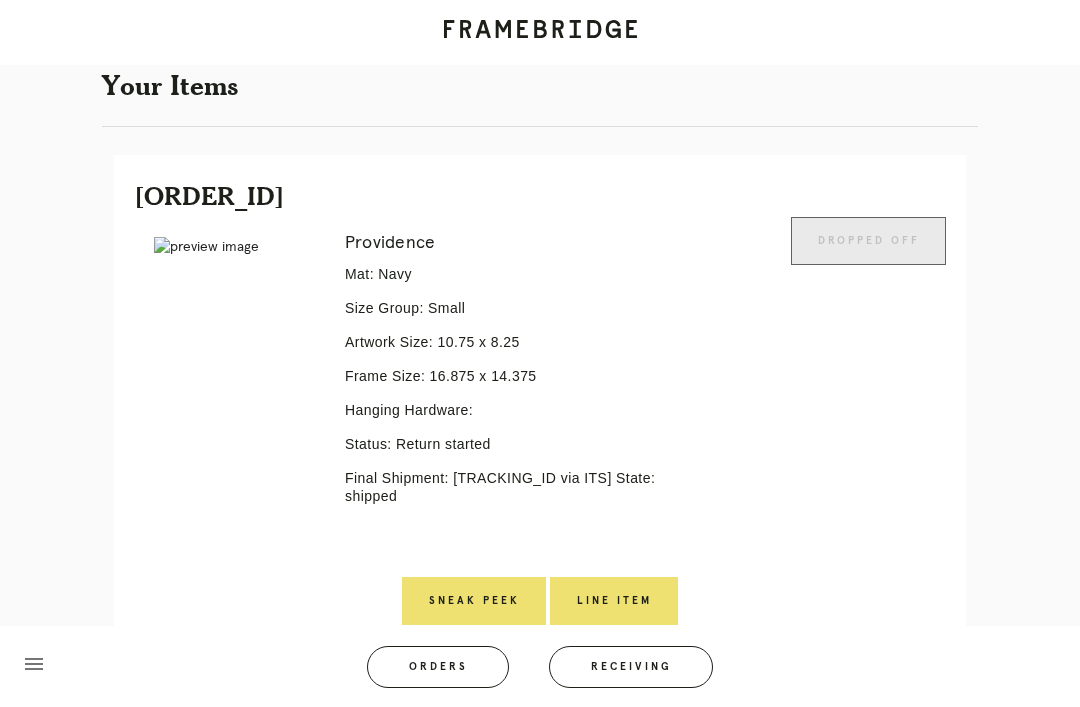click on "Line Item" at bounding box center (614, 601) 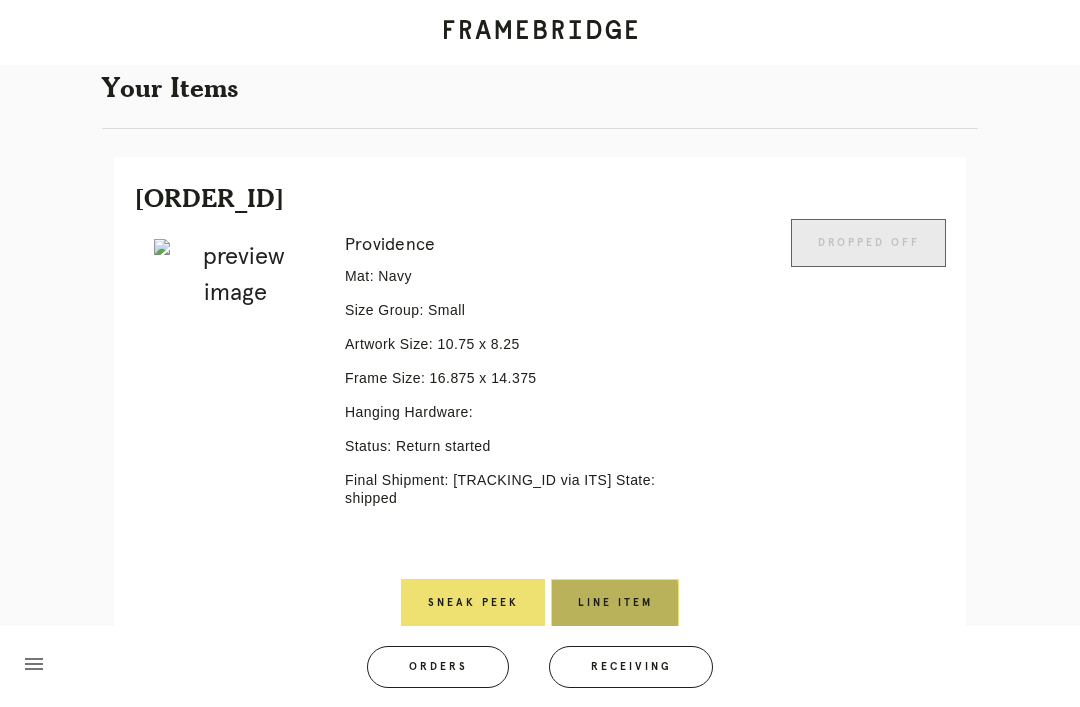 scroll, scrollTop: 0, scrollLeft: 0, axis: both 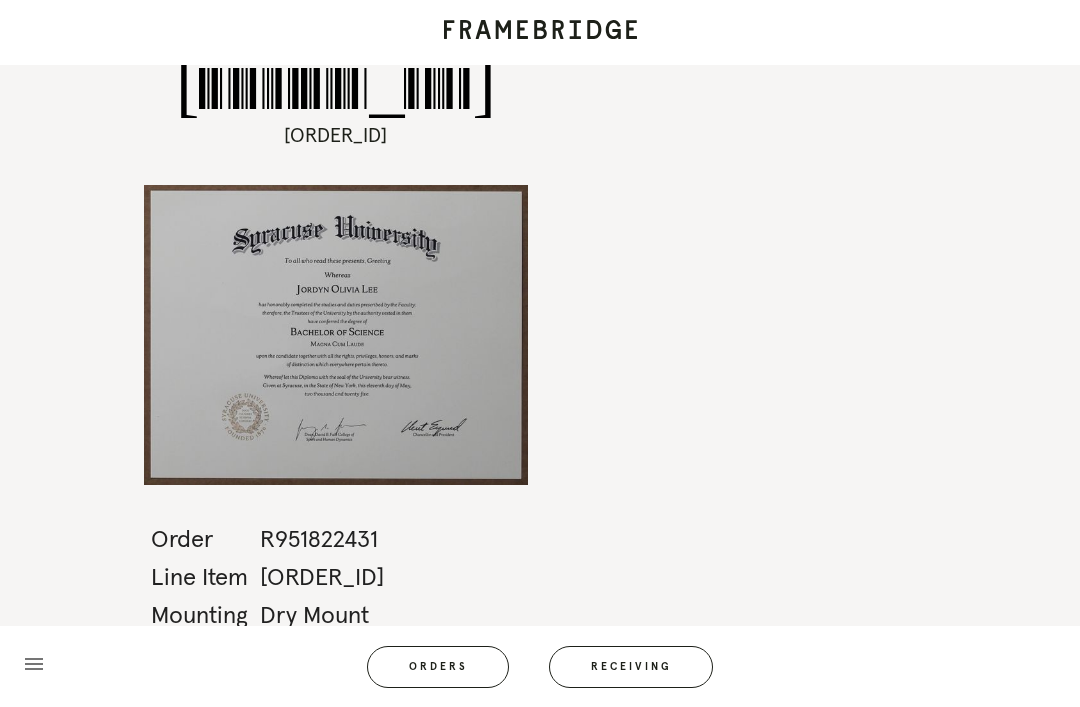 click on "Orders" at bounding box center (438, 667) 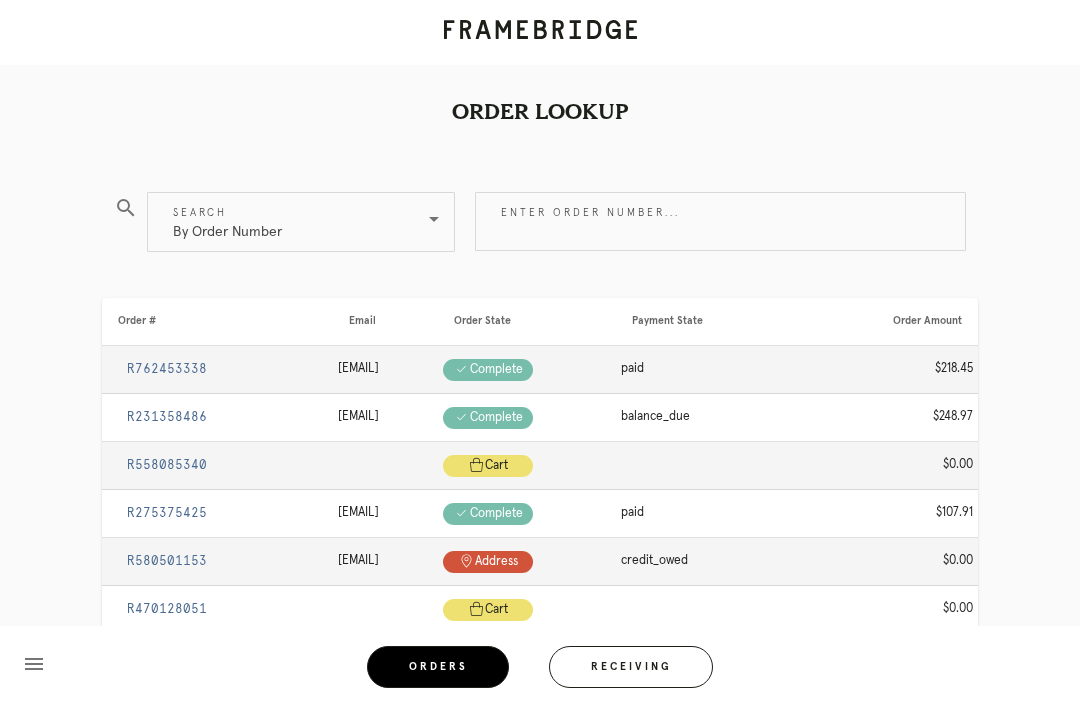 click on "Receiving" at bounding box center (631, 667) 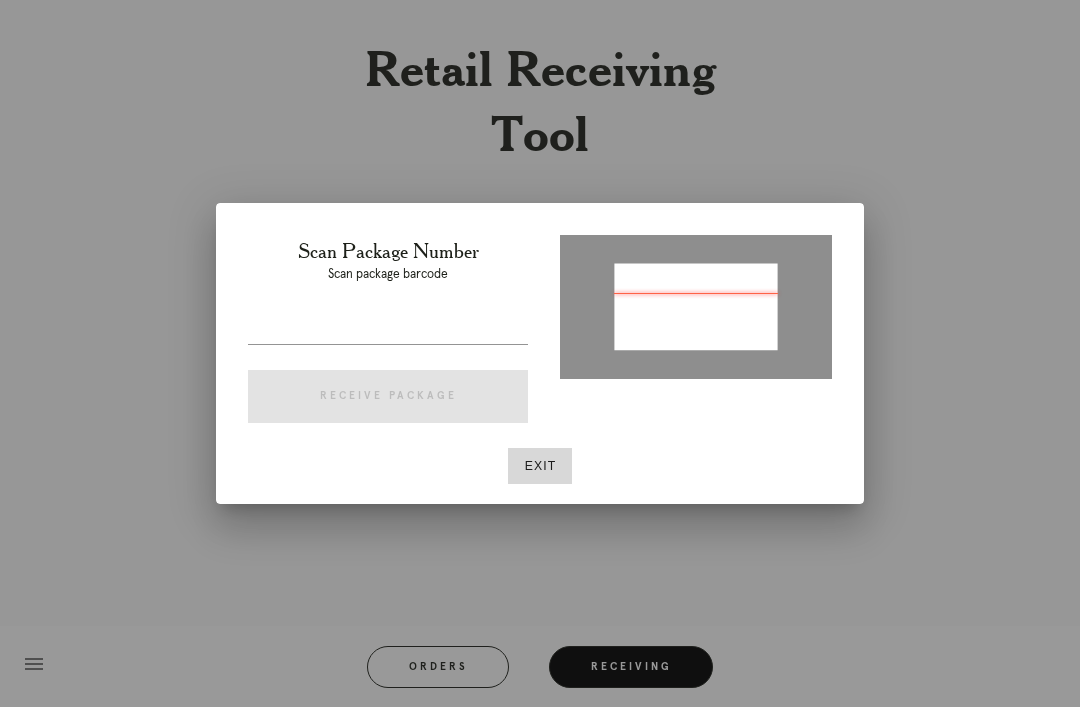 type on "[TRACKING_ID]" 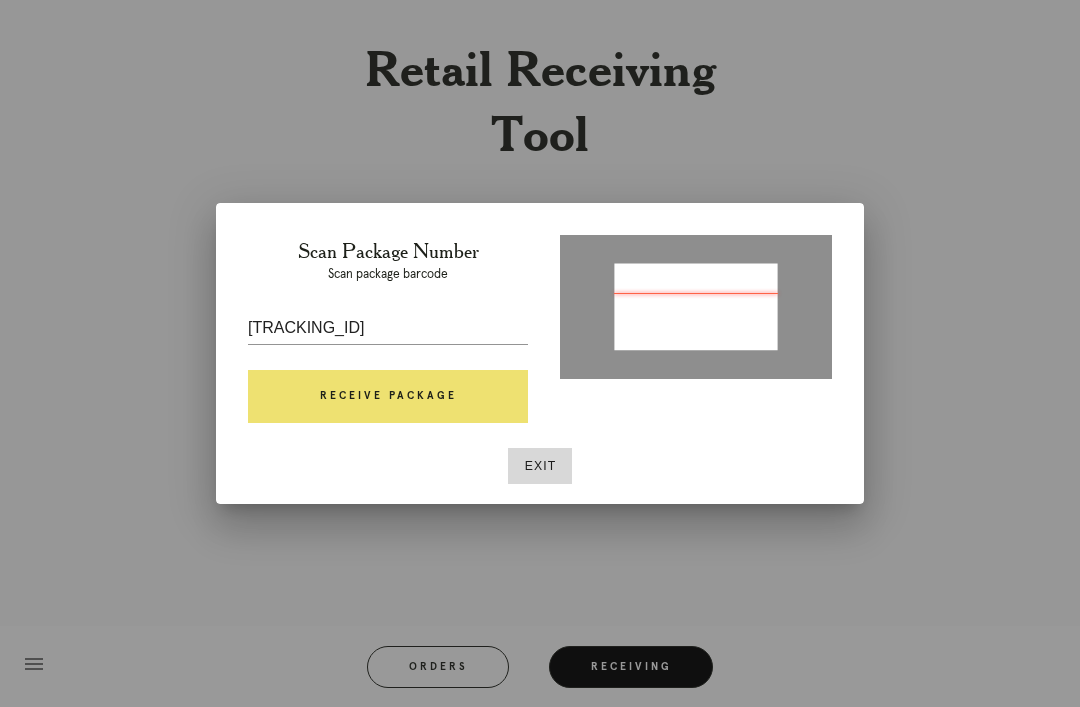 click on "Receive Package" at bounding box center [388, 397] 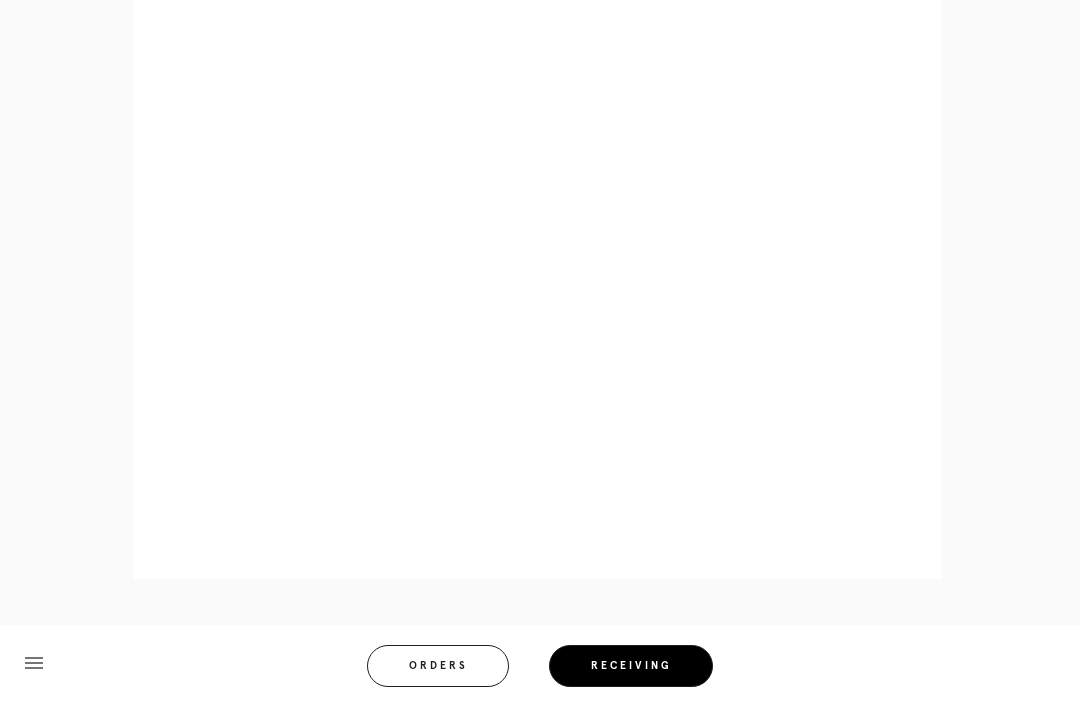 scroll, scrollTop: 1006, scrollLeft: 0, axis: vertical 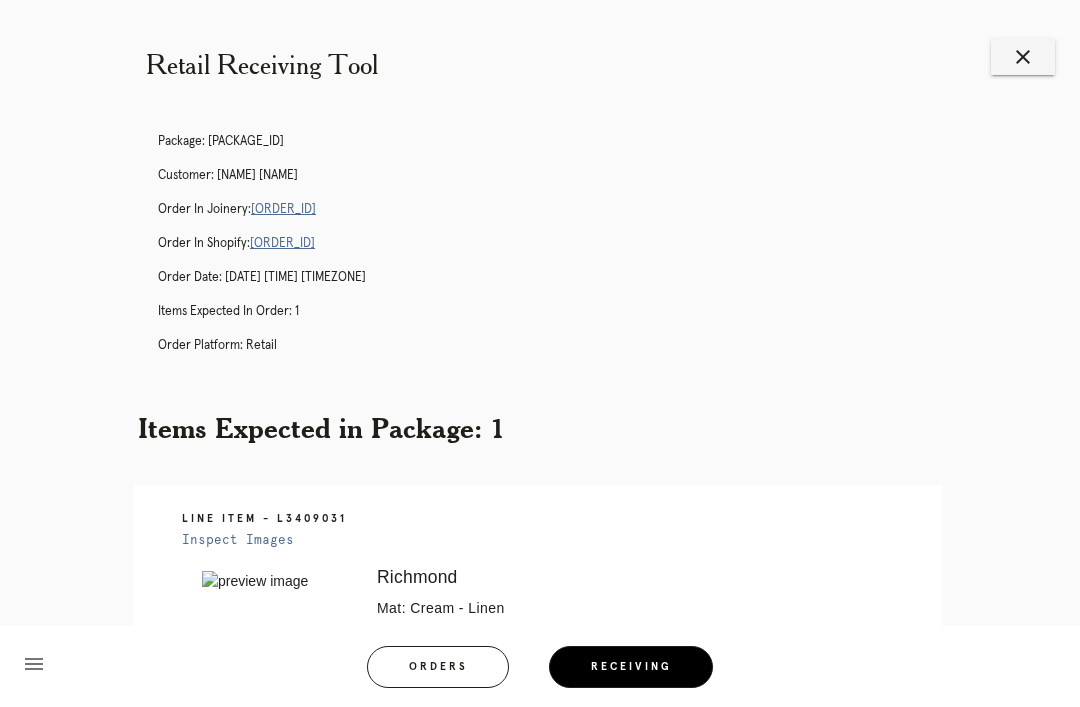 click on "[ORDER_ID]" at bounding box center [283, 209] 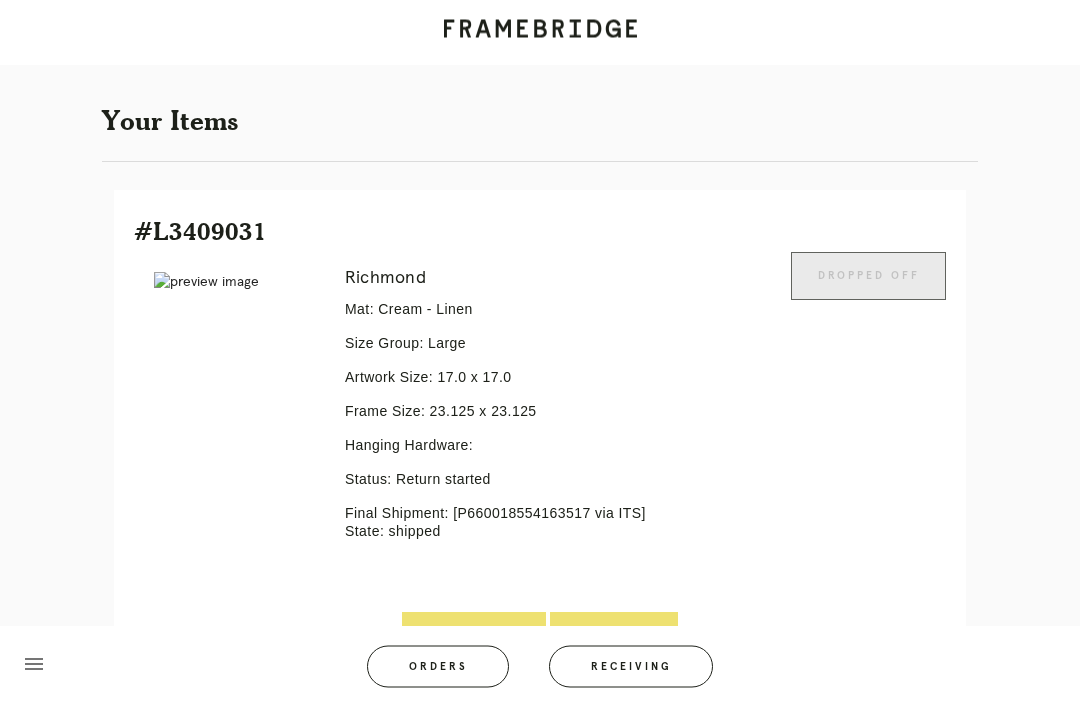 scroll, scrollTop: 378, scrollLeft: 0, axis: vertical 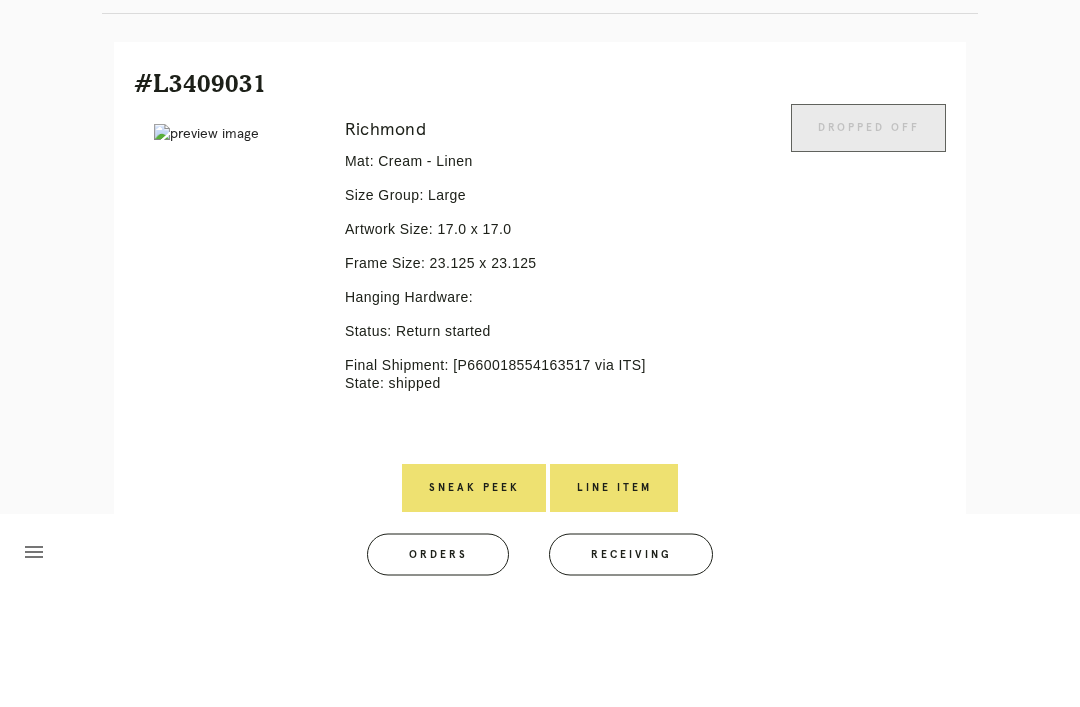 click on "Line Item" at bounding box center (614, 601) 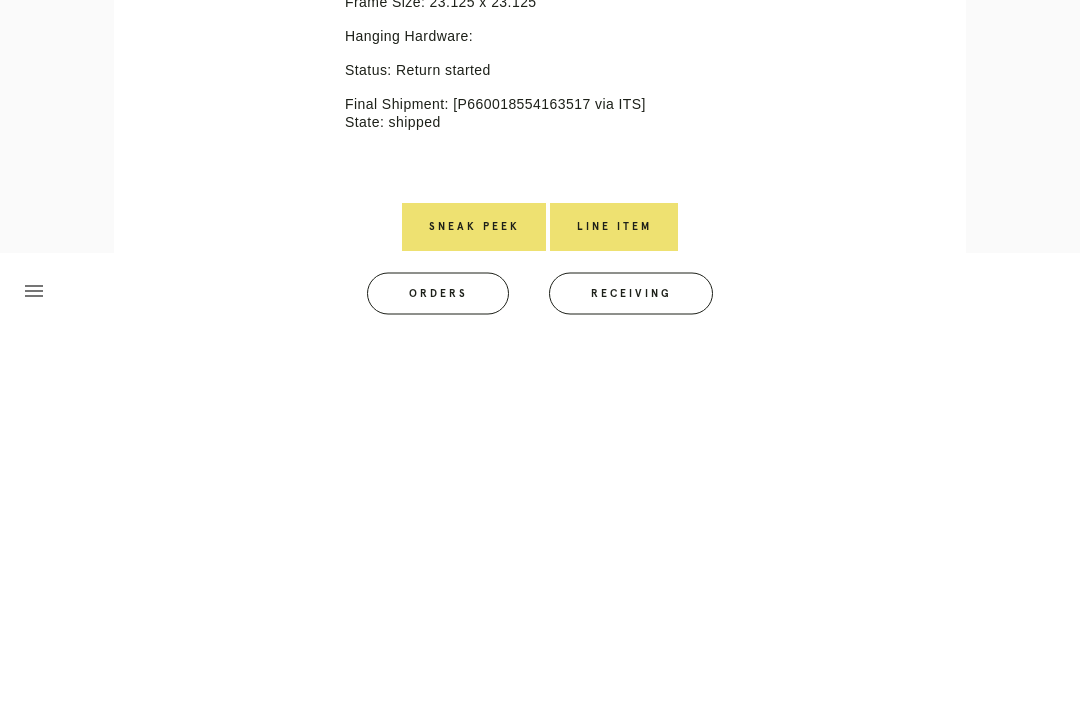 scroll, scrollTop: 0, scrollLeft: 0, axis: both 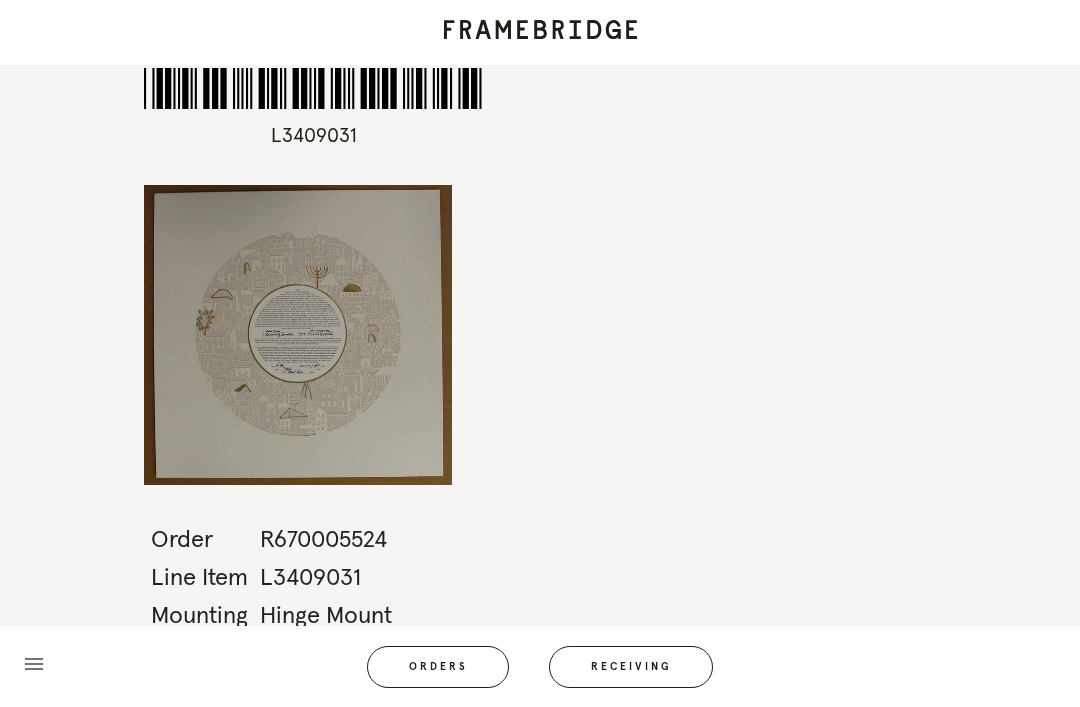 click on "Orders" at bounding box center [438, 667] 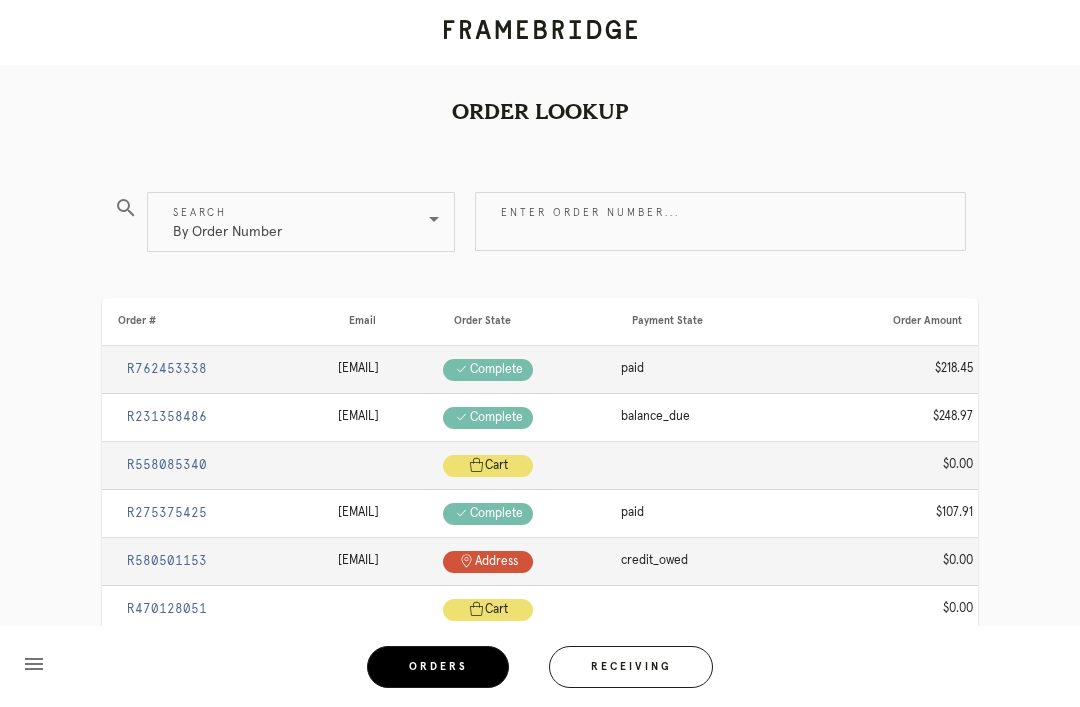 click on "menu
Orders
Receiving
Logged in as:   katie.fernandez@framebridge.com   New Canaan
Logout" at bounding box center [540, 673] 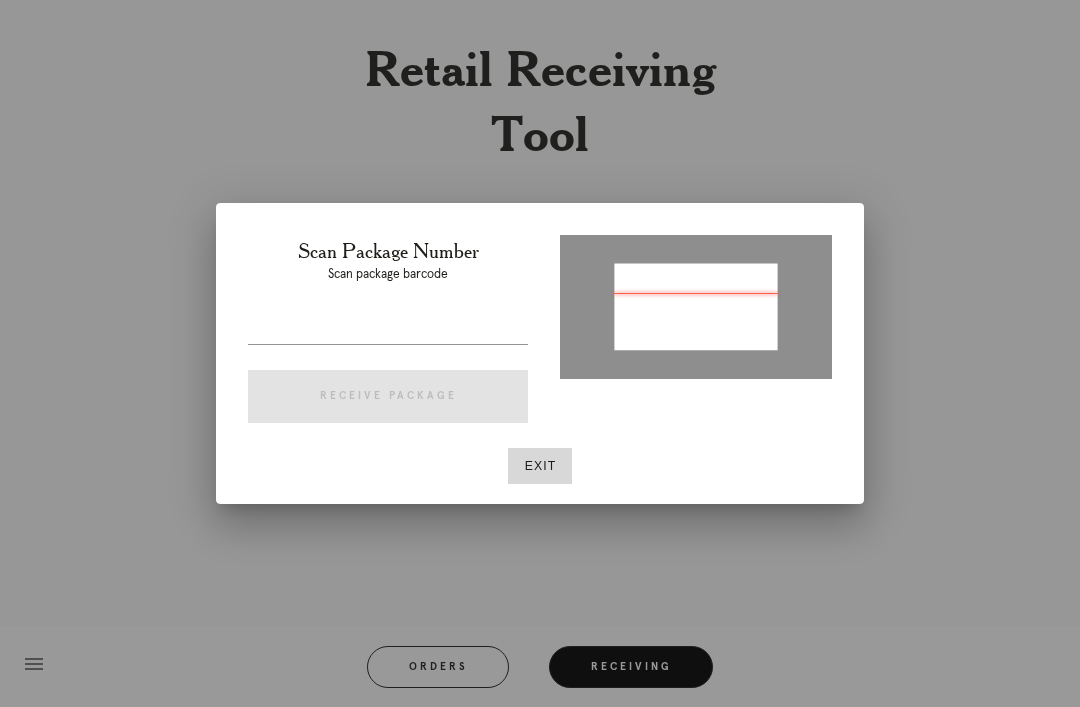 type on "40441511" 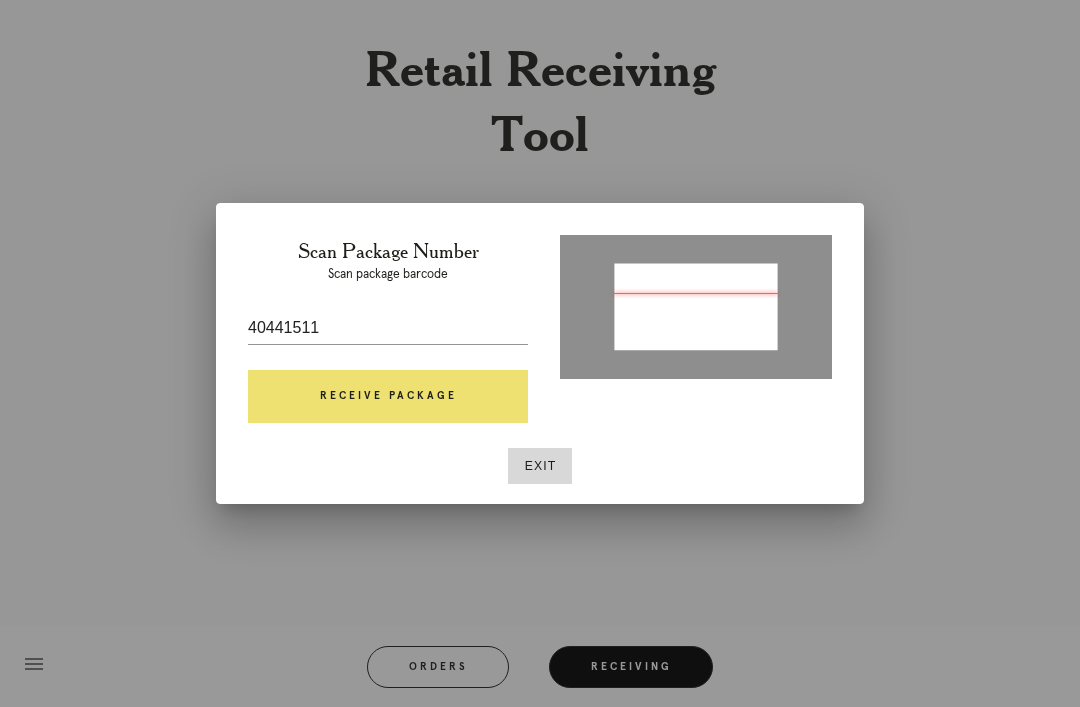 click on "Exit" at bounding box center (540, 466) 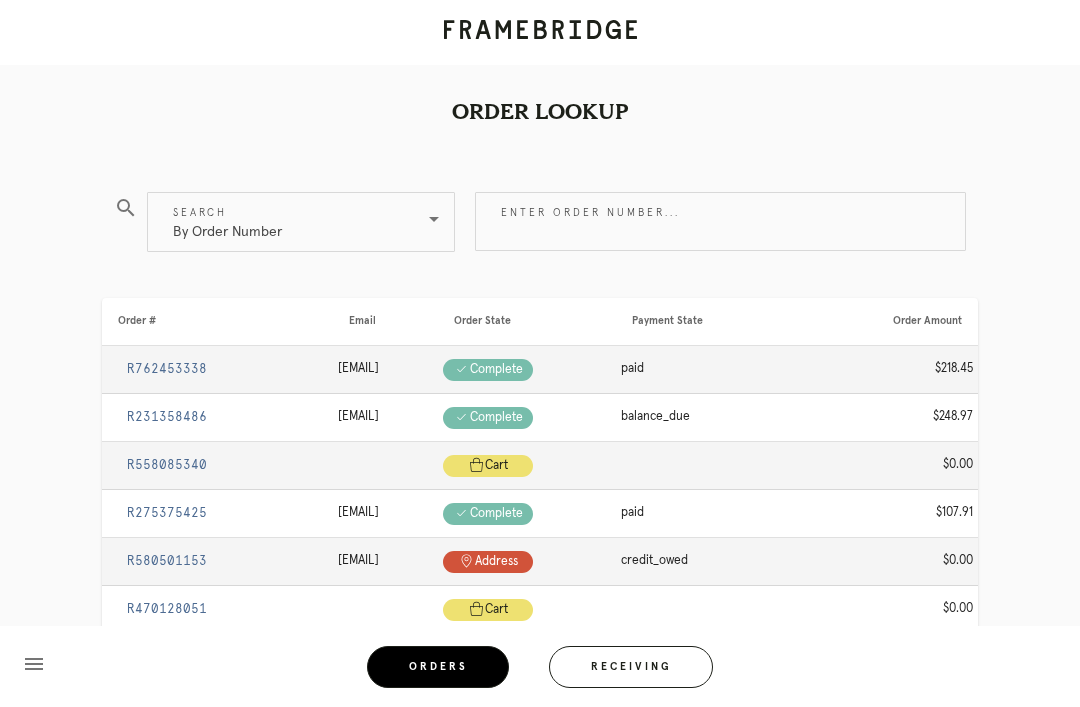 click on "Receiving" at bounding box center [631, 667] 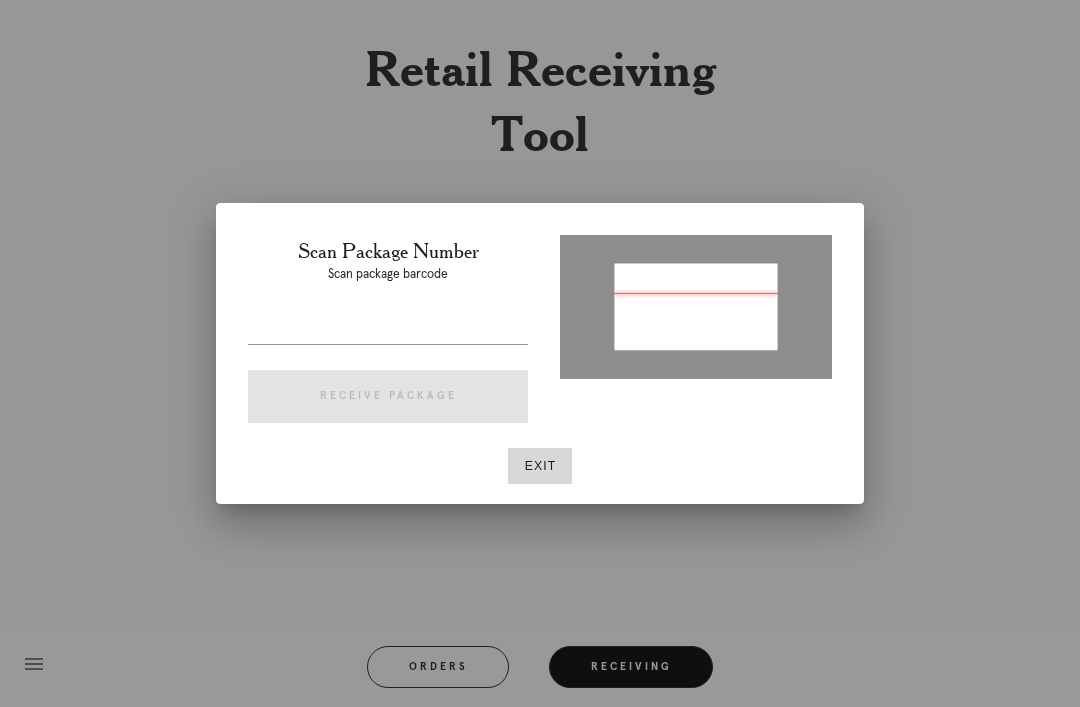 type on "P857739939429438" 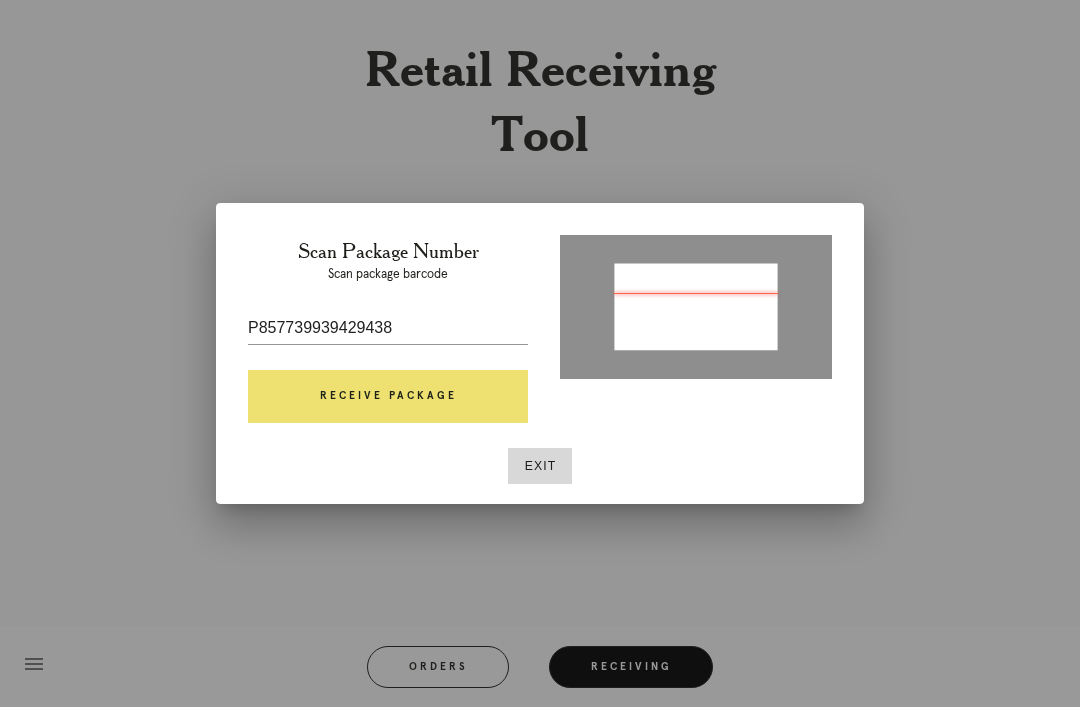 click on "Receive Package" at bounding box center (388, 397) 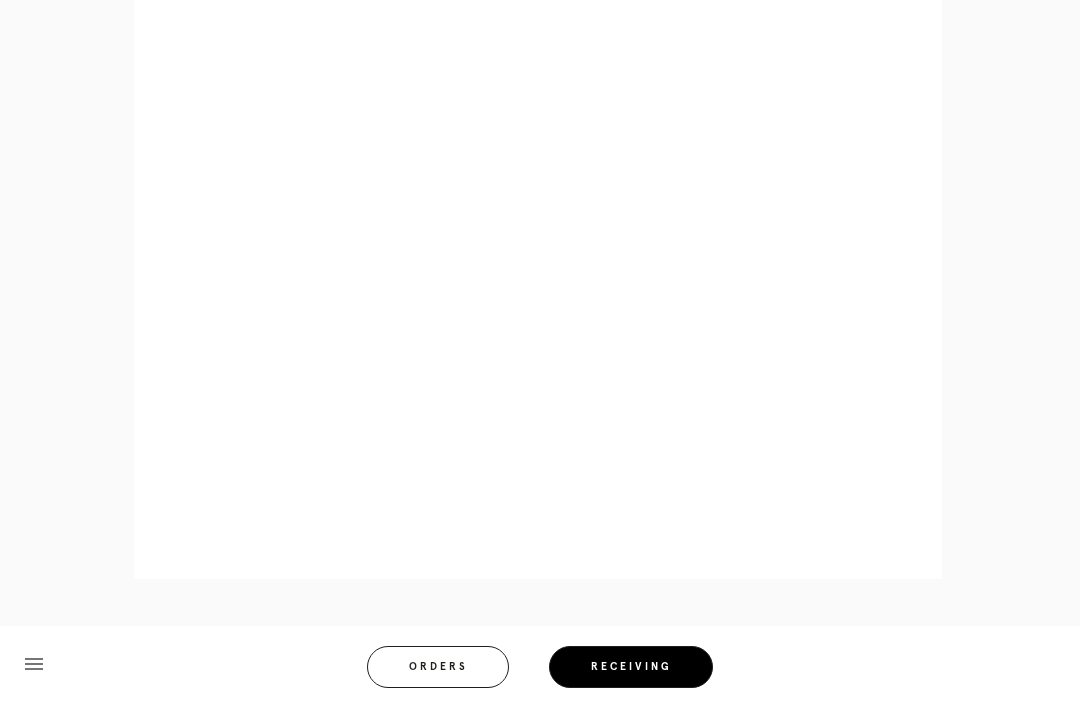scroll, scrollTop: 872, scrollLeft: 0, axis: vertical 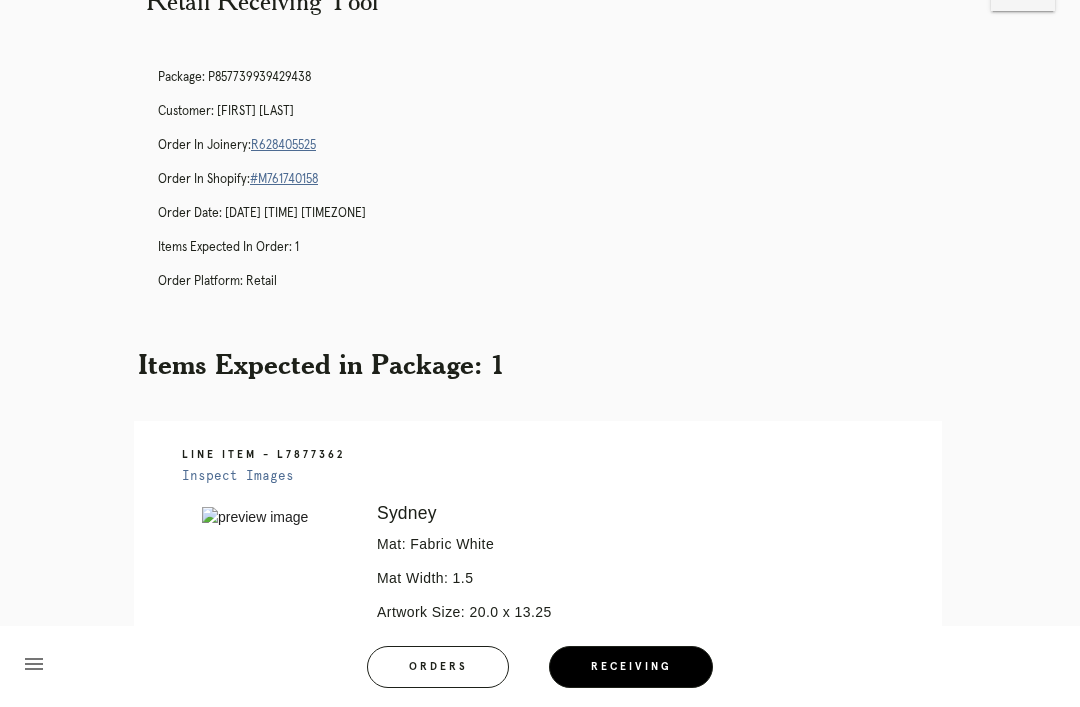 click on "Orders" at bounding box center [438, 667] 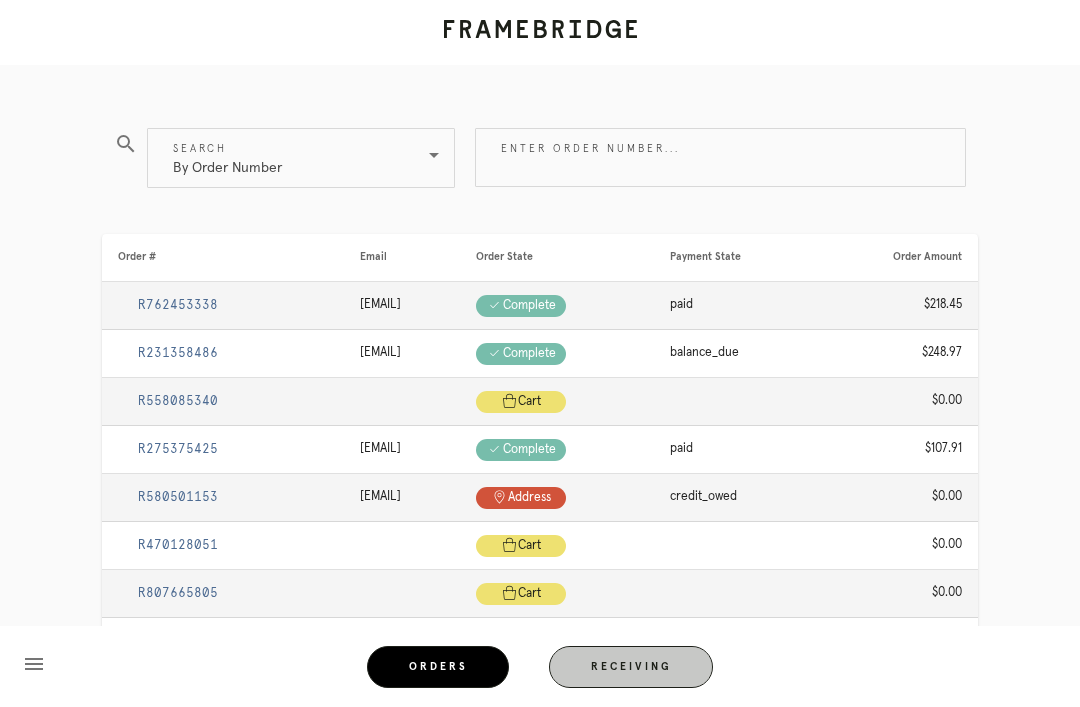 click on "Receiving" at bounding box center (631, 667) 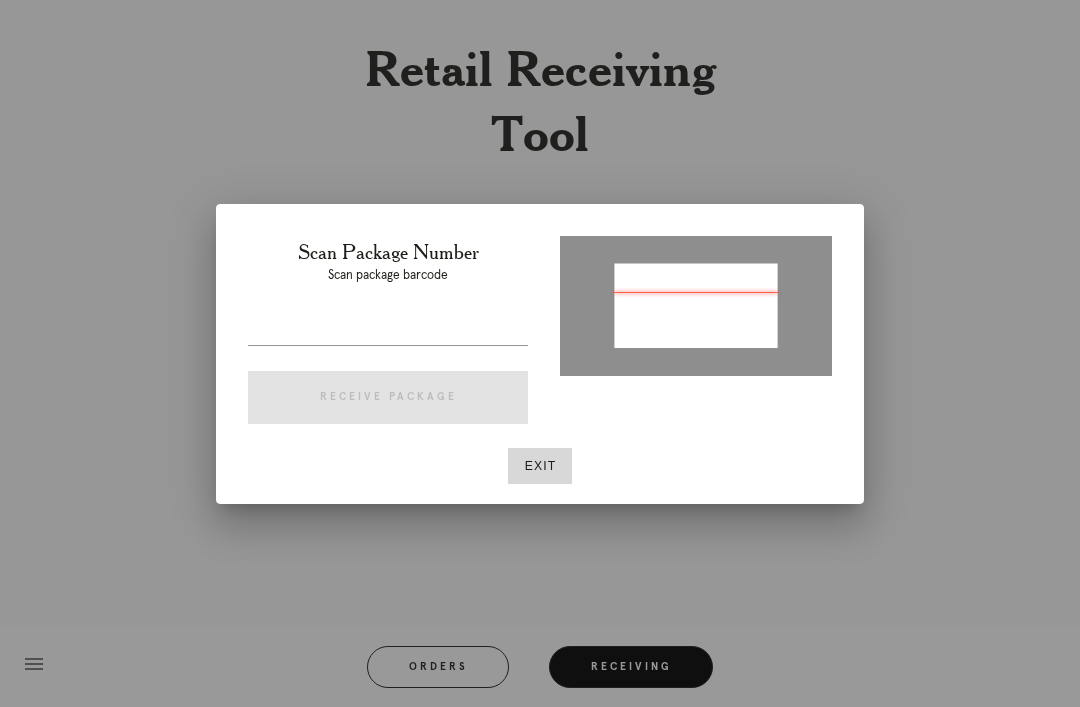 type on "P290604456864334" 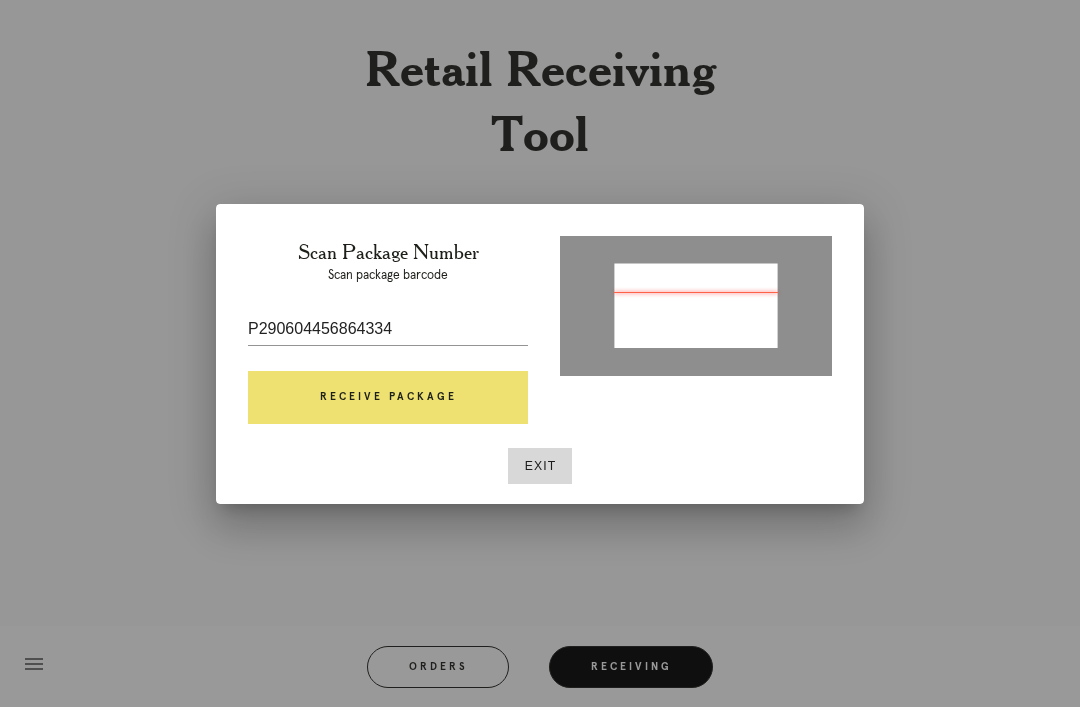 click on "Receive Package" at bounding box center [388, 398] 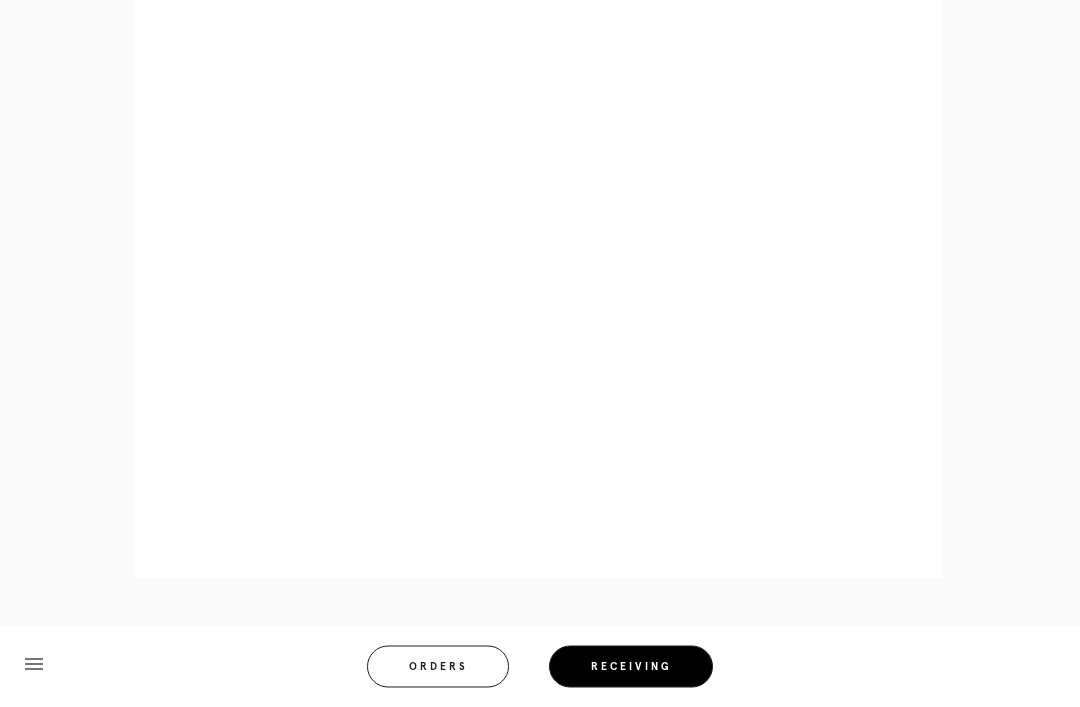 scroll, scrollTop: 928, scrollLeft: 0, axis: vertical 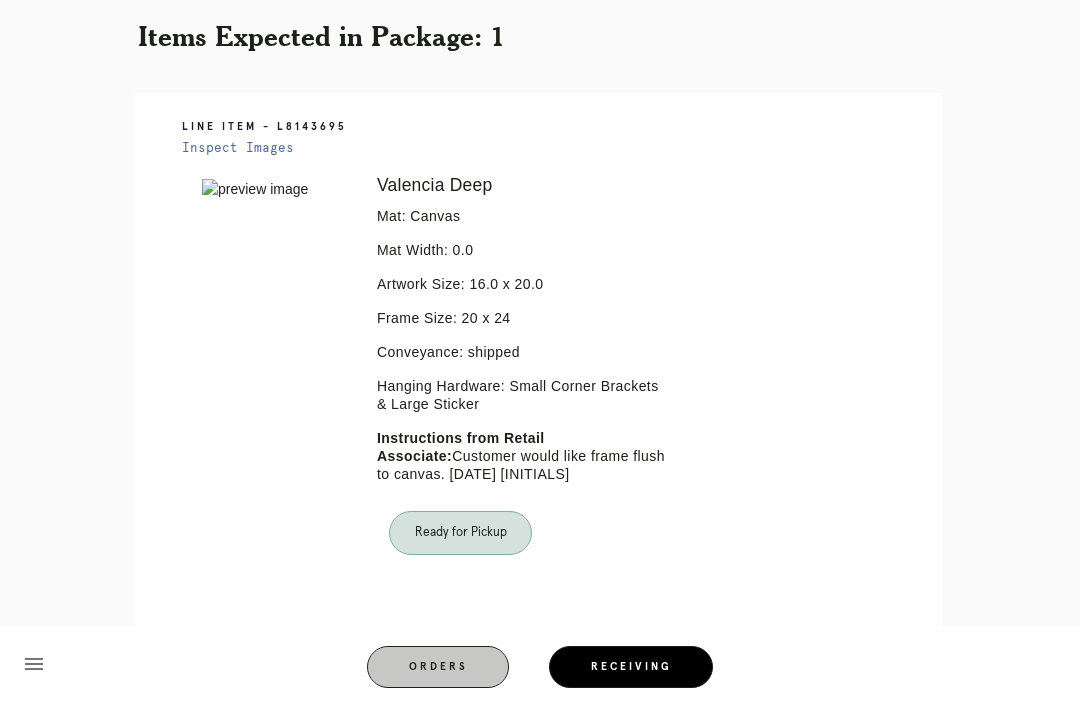 click on "Orders" at bounding box center (438, 667) 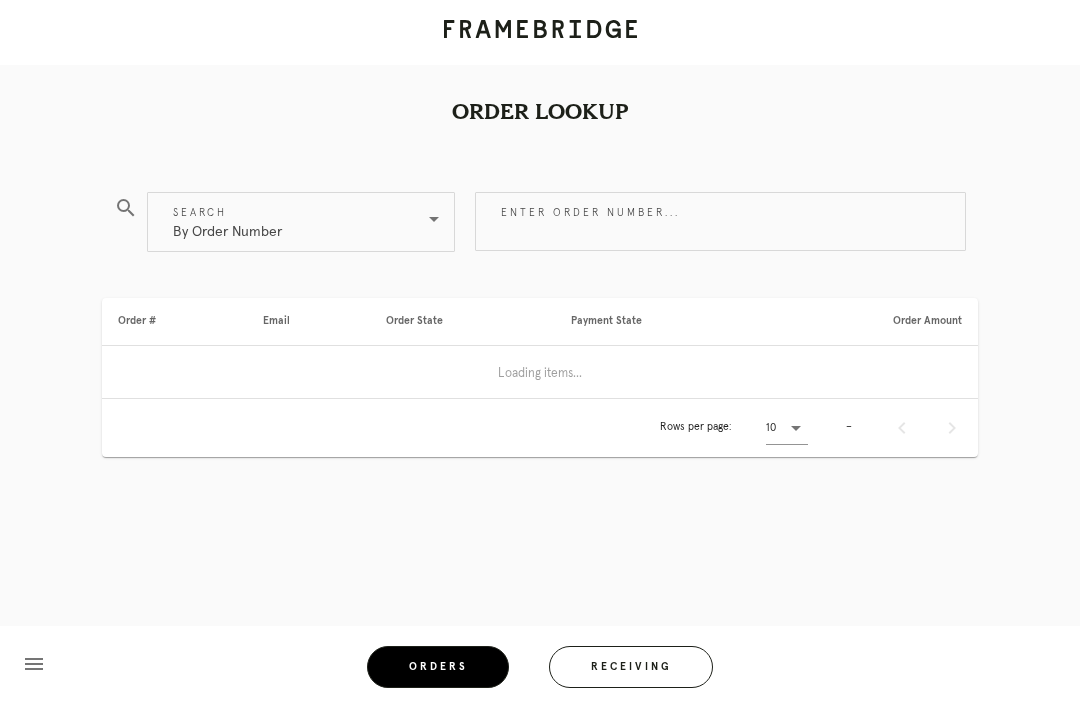 scroll, scrollTop: 0, scrollLeft: 0, axis: both 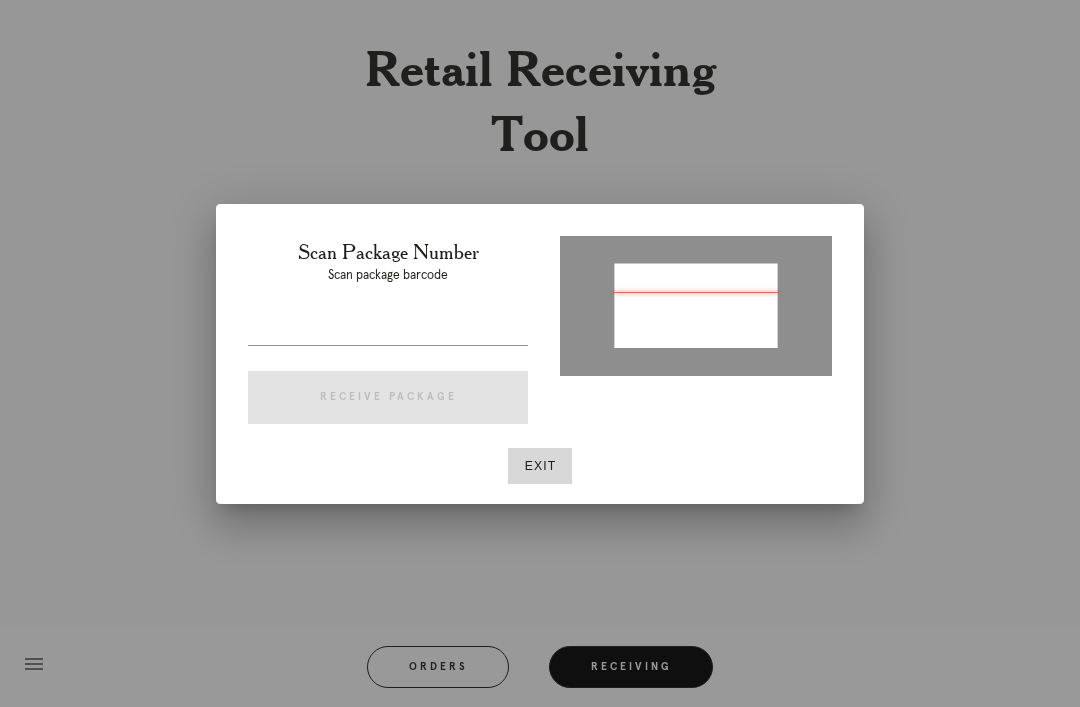 type on "P630050113389780" 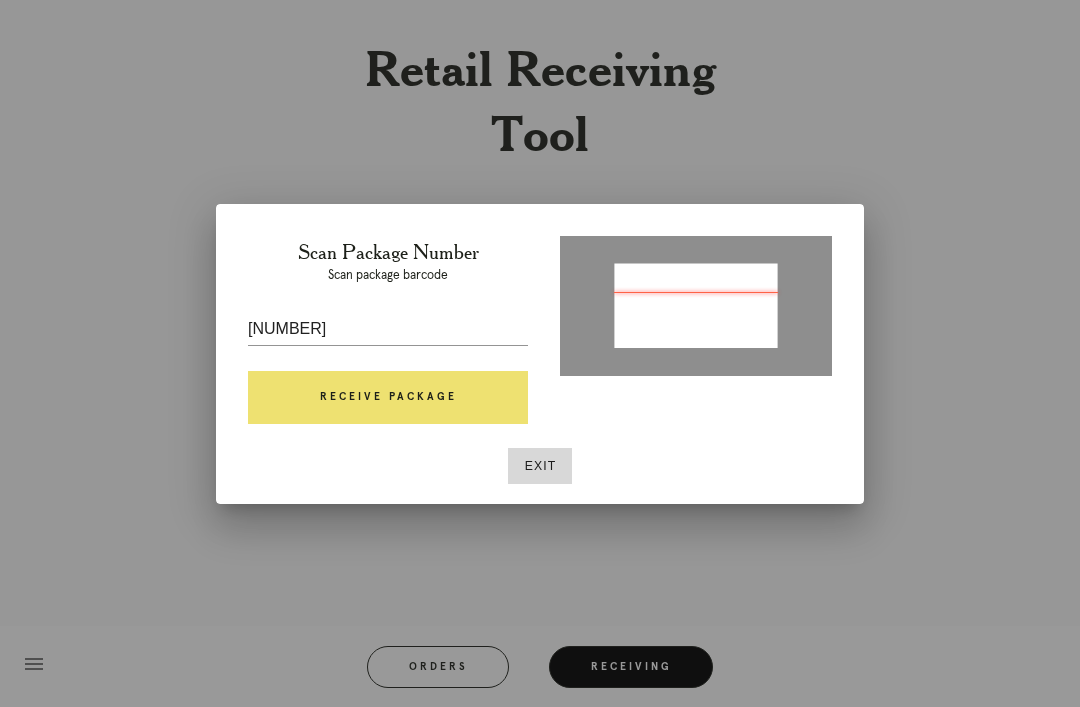 click on "Receive Package" at bounding box center [388, 398] 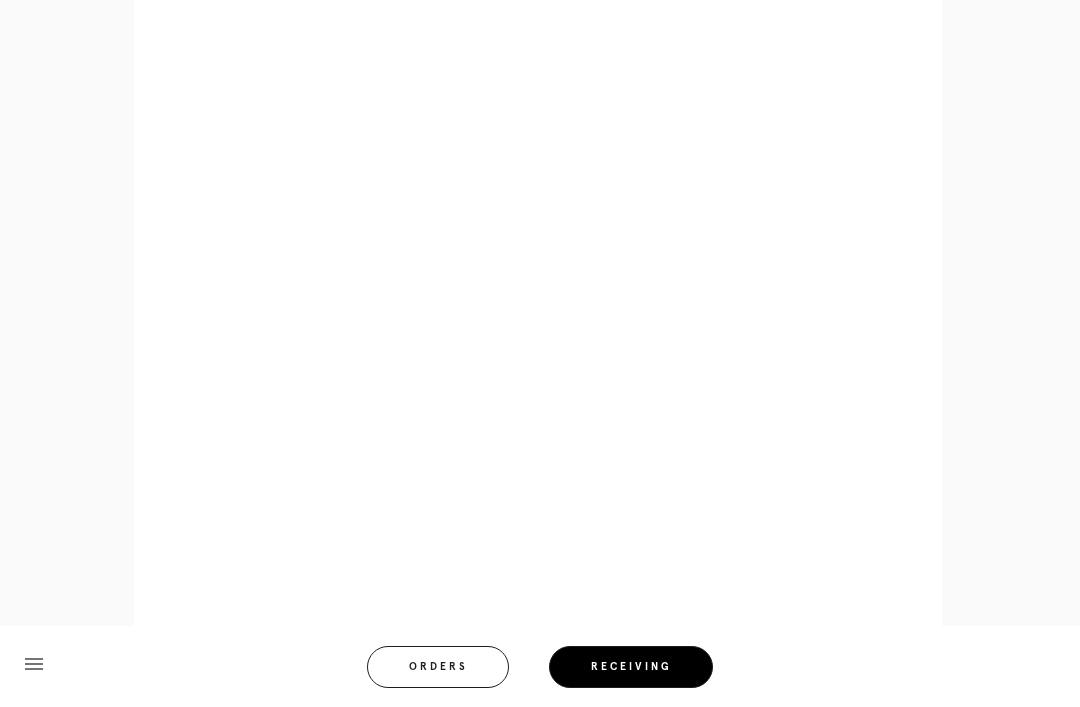 scroll, scrollTop: 910, scrollLeft: 0, axis: vertical 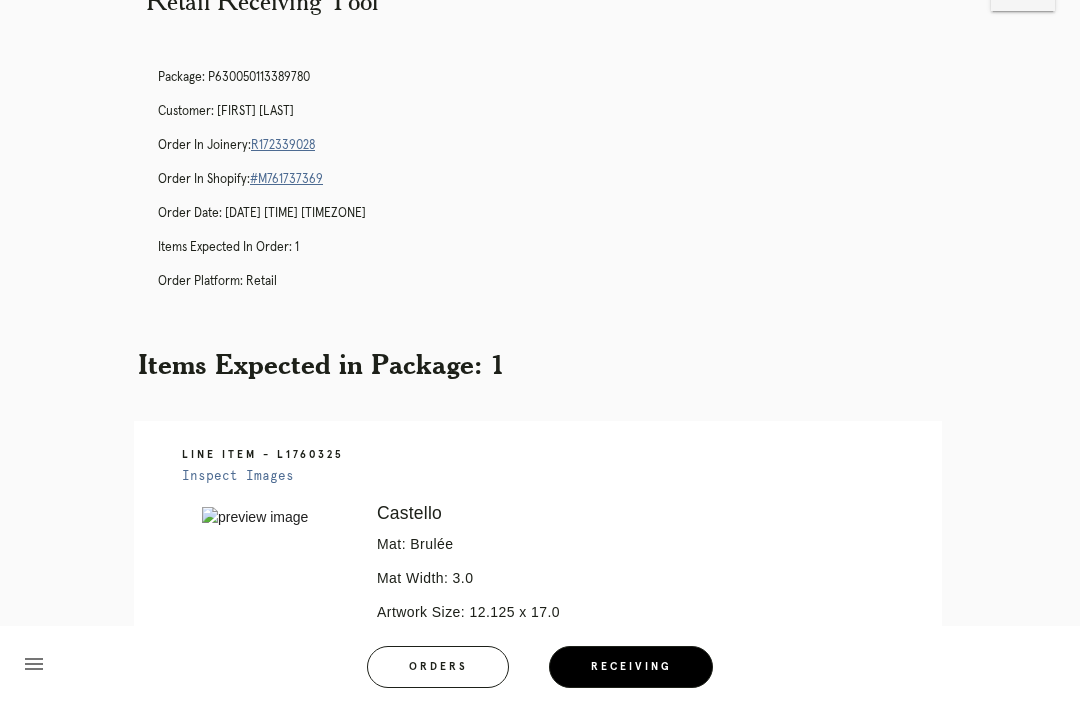 click on "Orders" at bounding box center [438, 667] 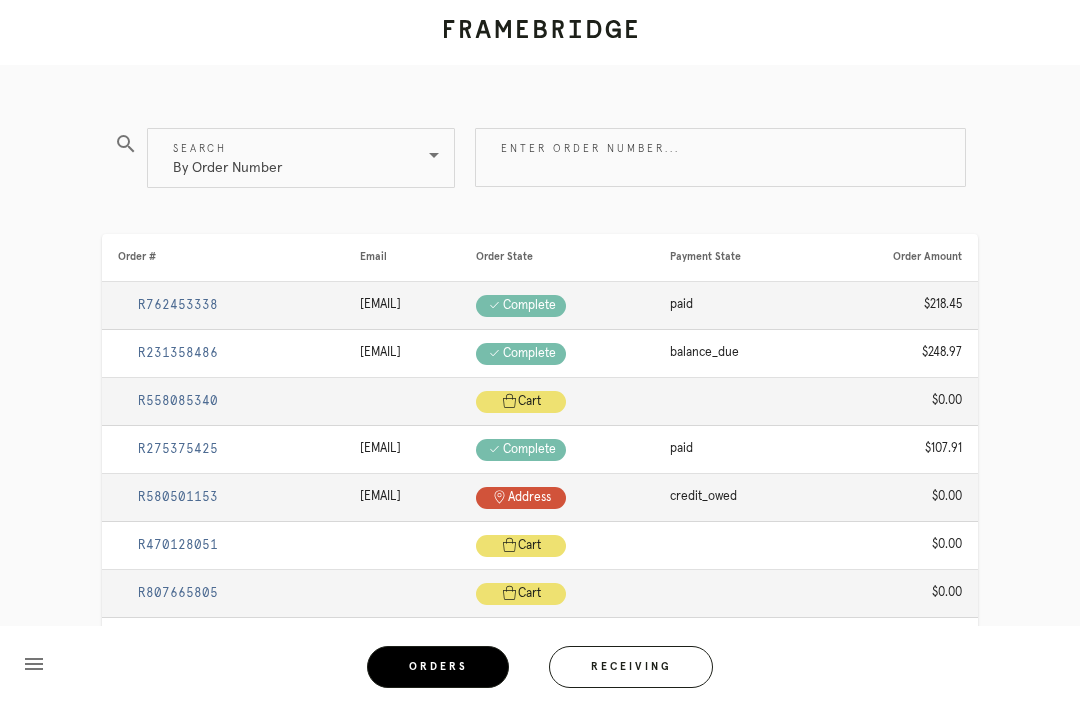 click on "Receiving" at bounding box center [631, 667] 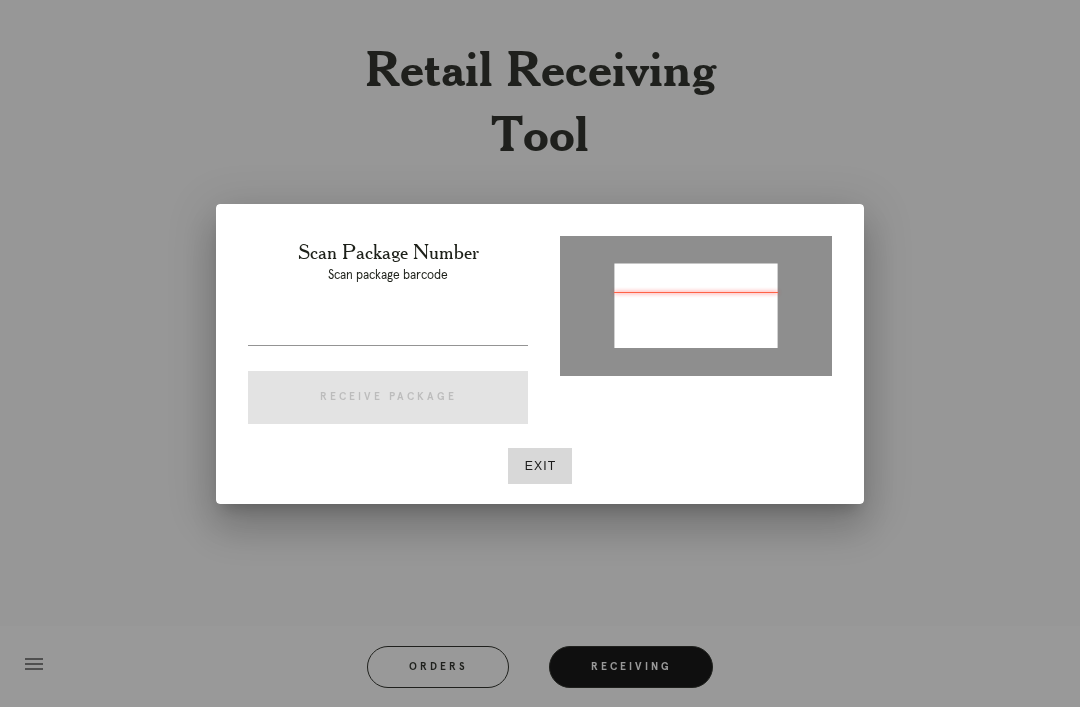 type on "P708632625493435" 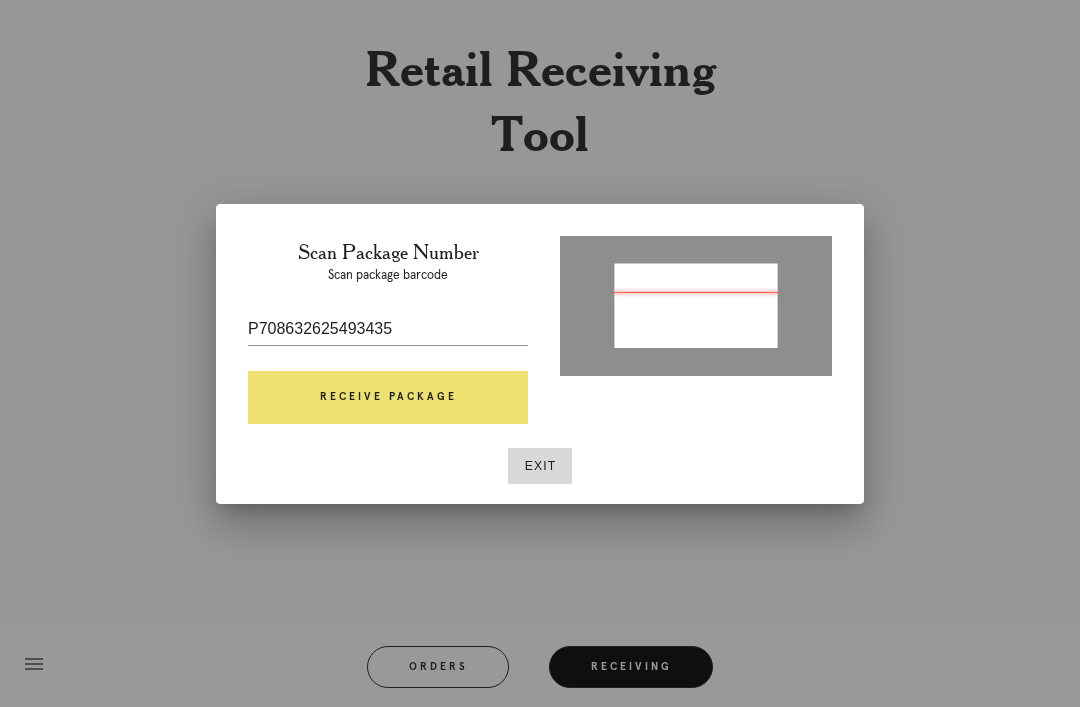 click on "Receive Package" at bounding box center [388, 398] 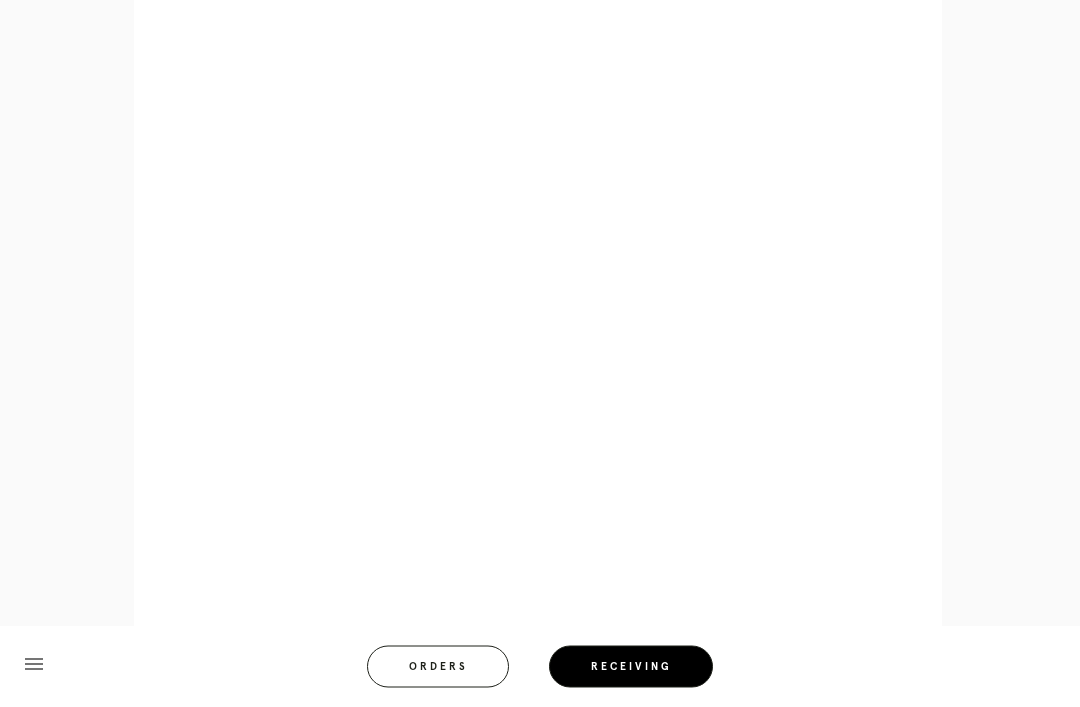 scroll, scrollTop: 858, scrollLeft: 0, axis: vertical 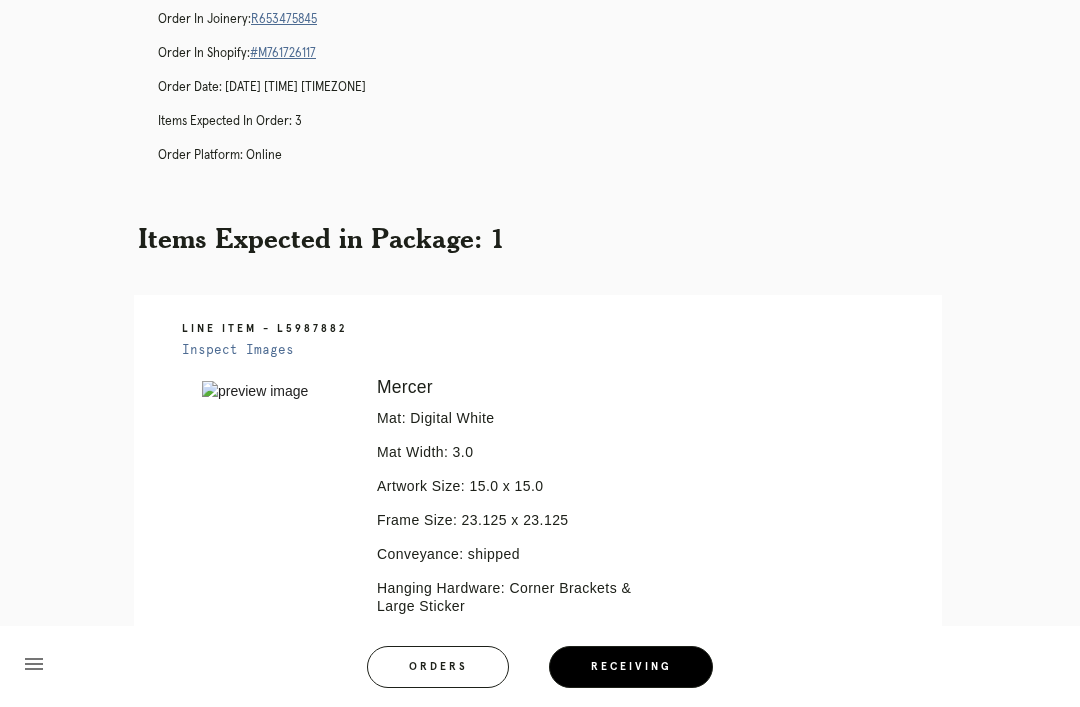 click on "Orders" at bounding box center (438, 667) 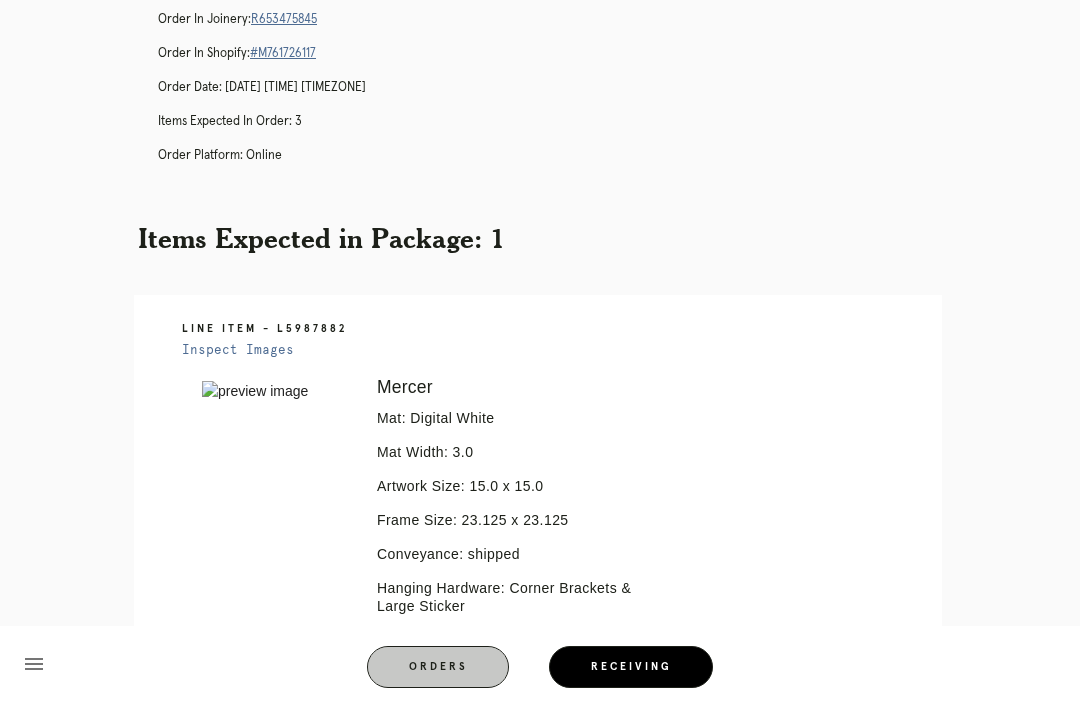 scroll, scrollTop: 0, scrollLeft: 0, axis: both 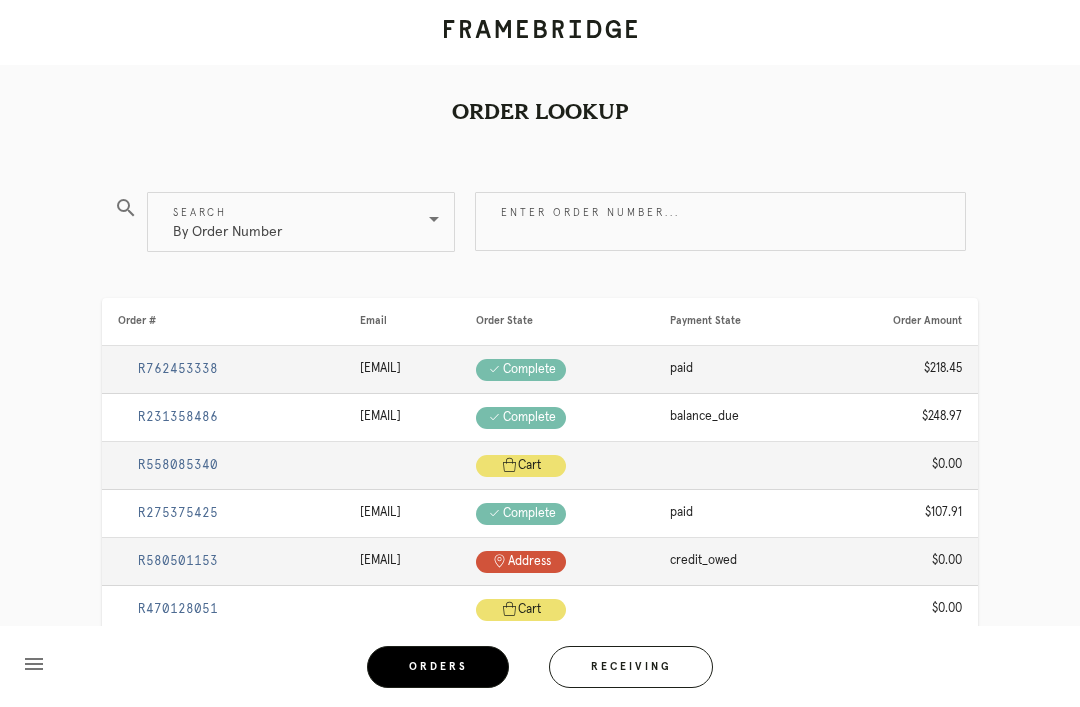 click on "Receiving" at bounding box center [631, 667] 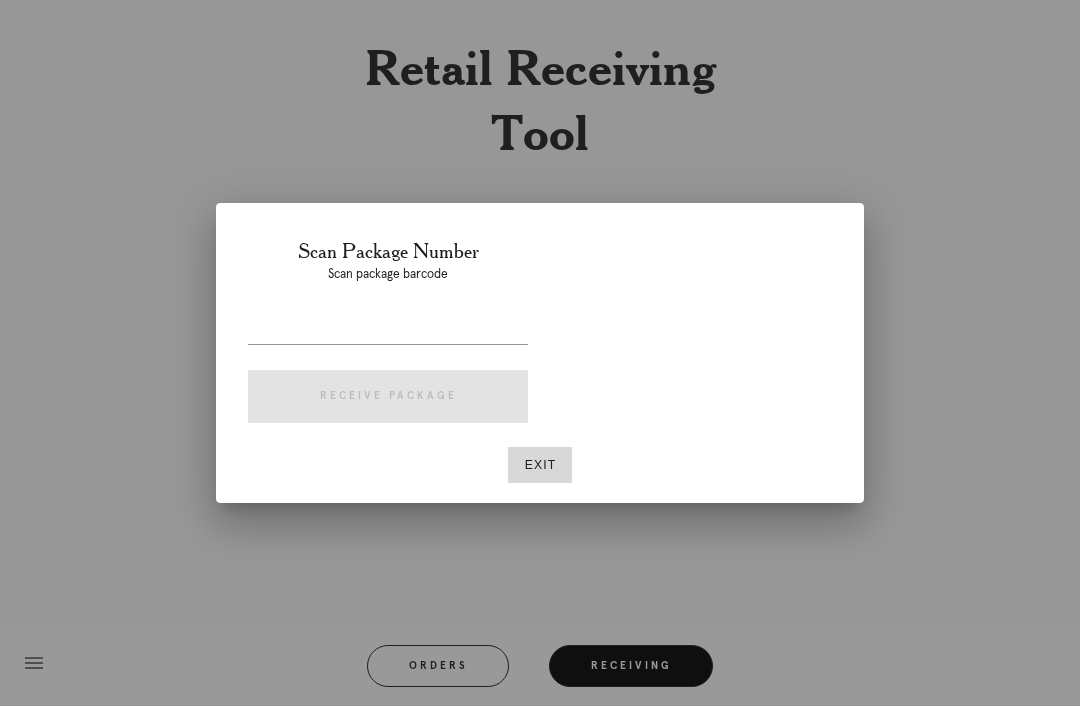 scroll, scrollTop: 64, scrollLeft: 0, axis: vertical 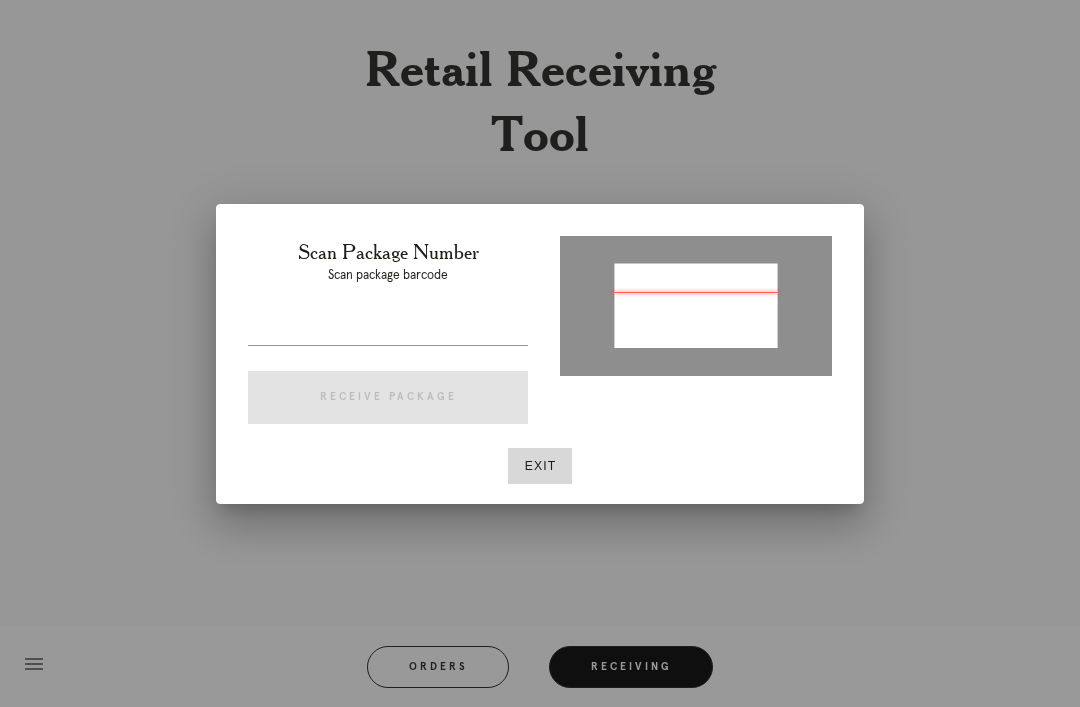 type on "P825409042019143" 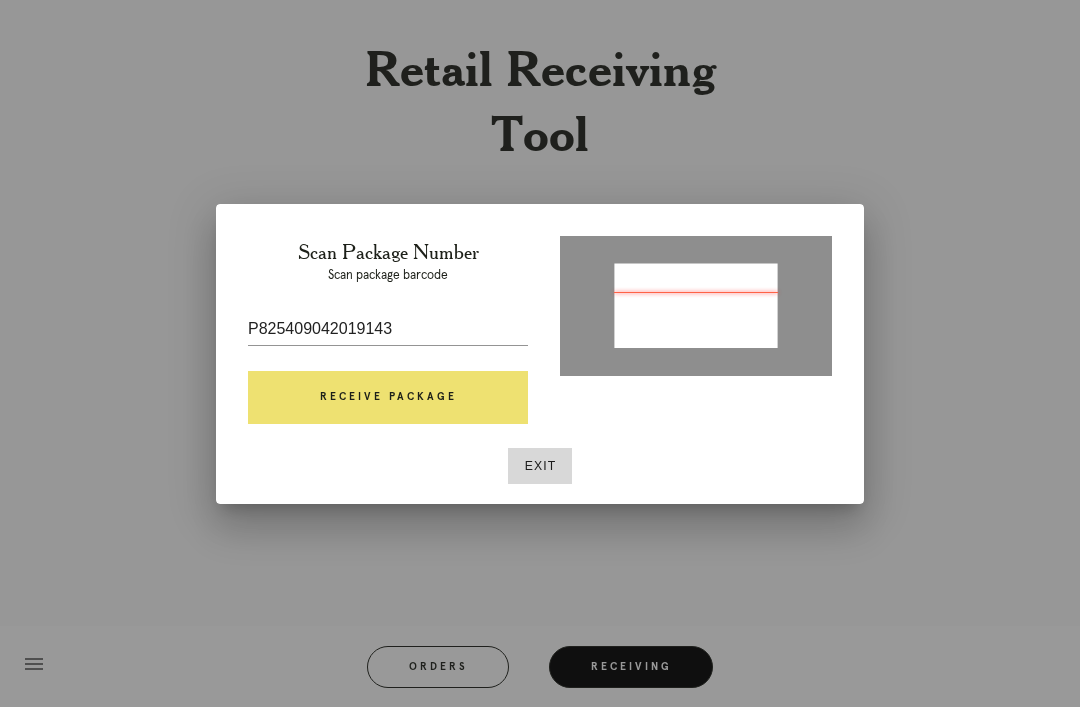 click on "Receive Package" at bounding box center (388, 398) 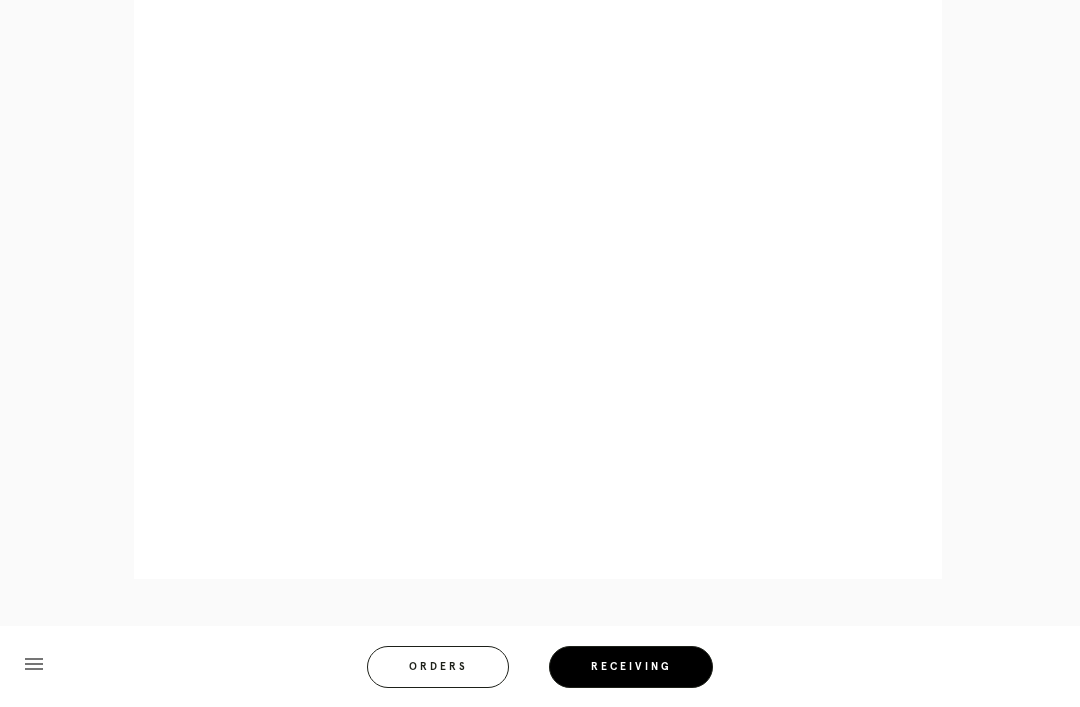 scroll, scrollTop: 910, scrollLeft: 0, axis: vertical 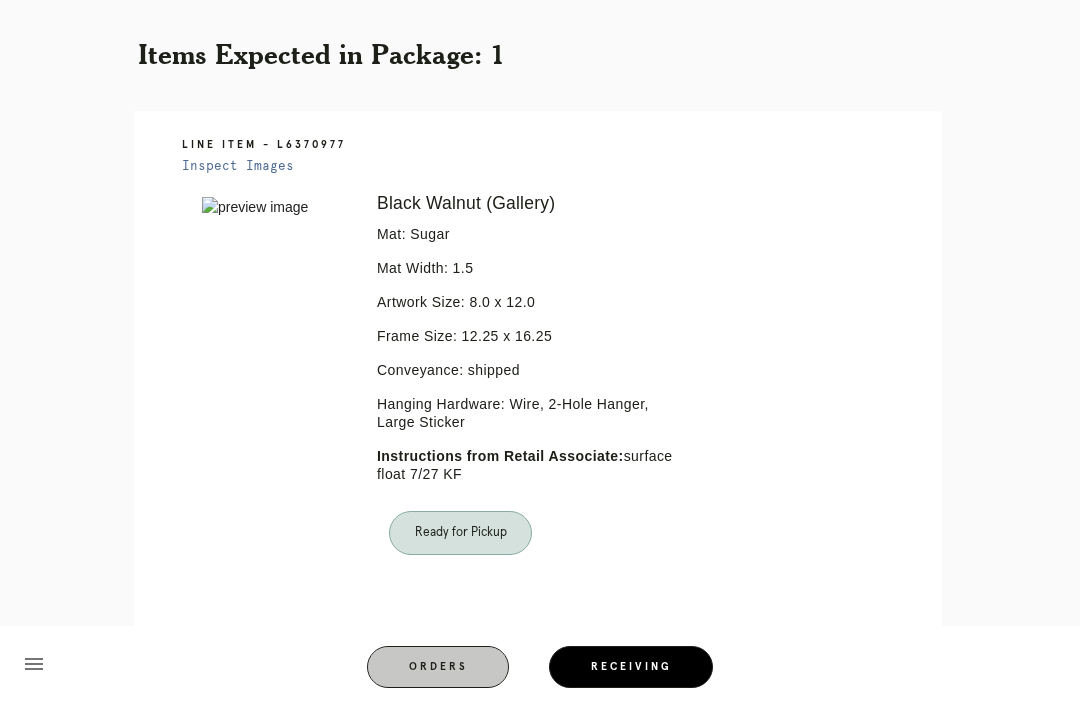 click on "Orders" at bounding box center [438, 667] 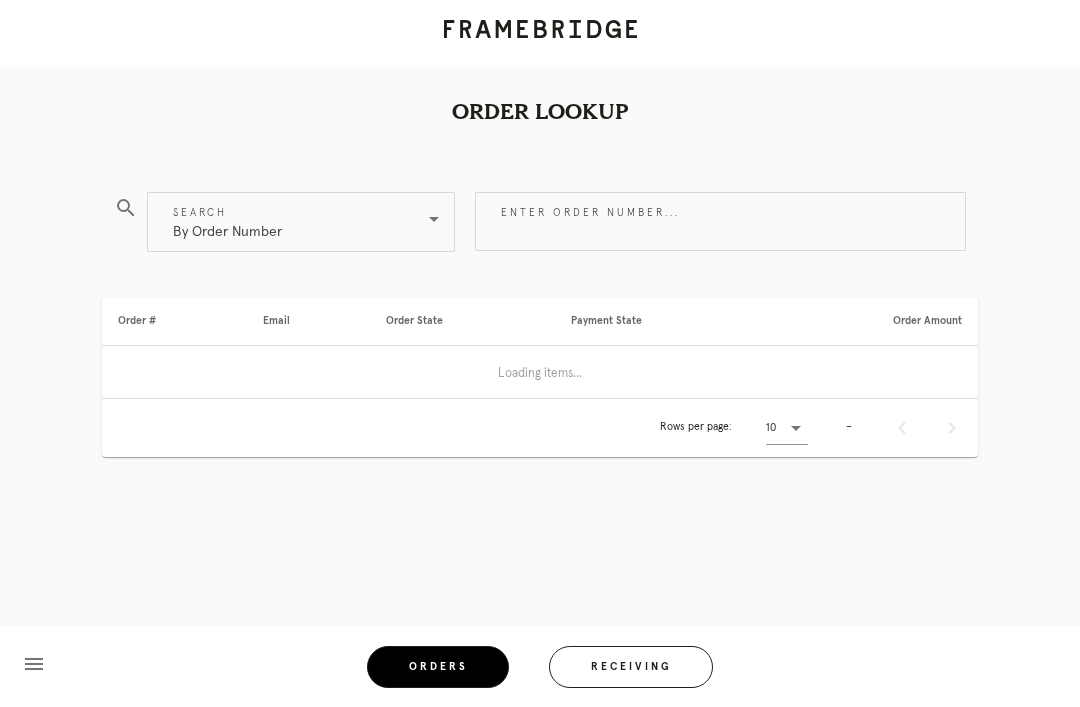 scroll, scrollTop: 0, scrollLeft: 0, axis: both 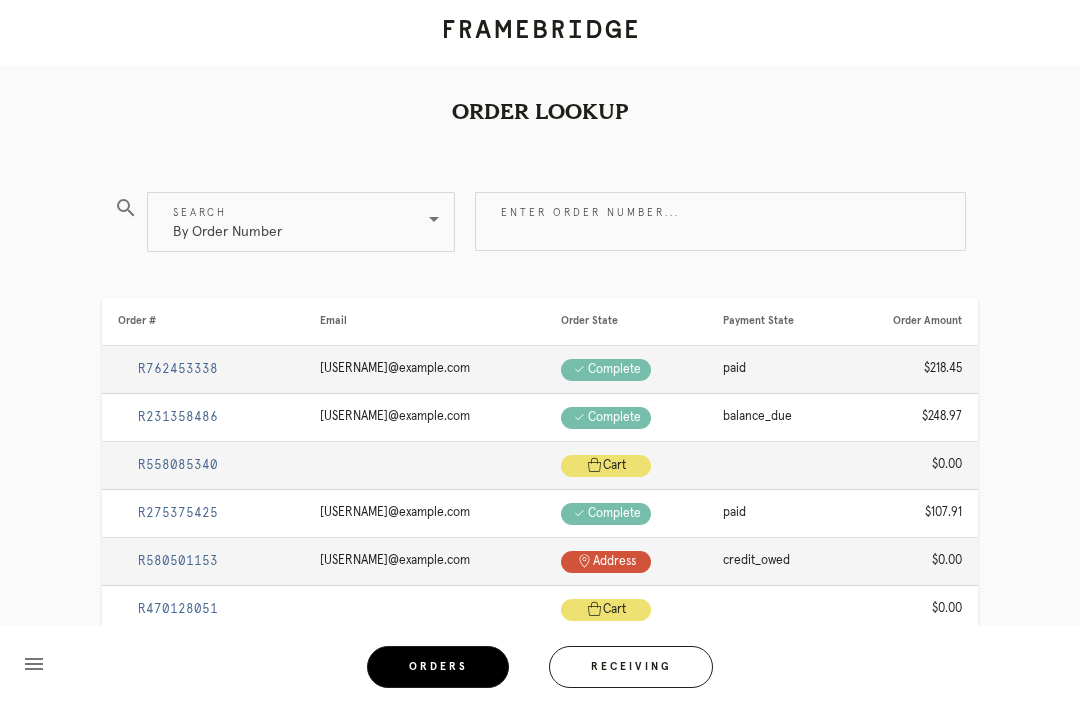 click on "Receiving" at bounding box center (631, 667) 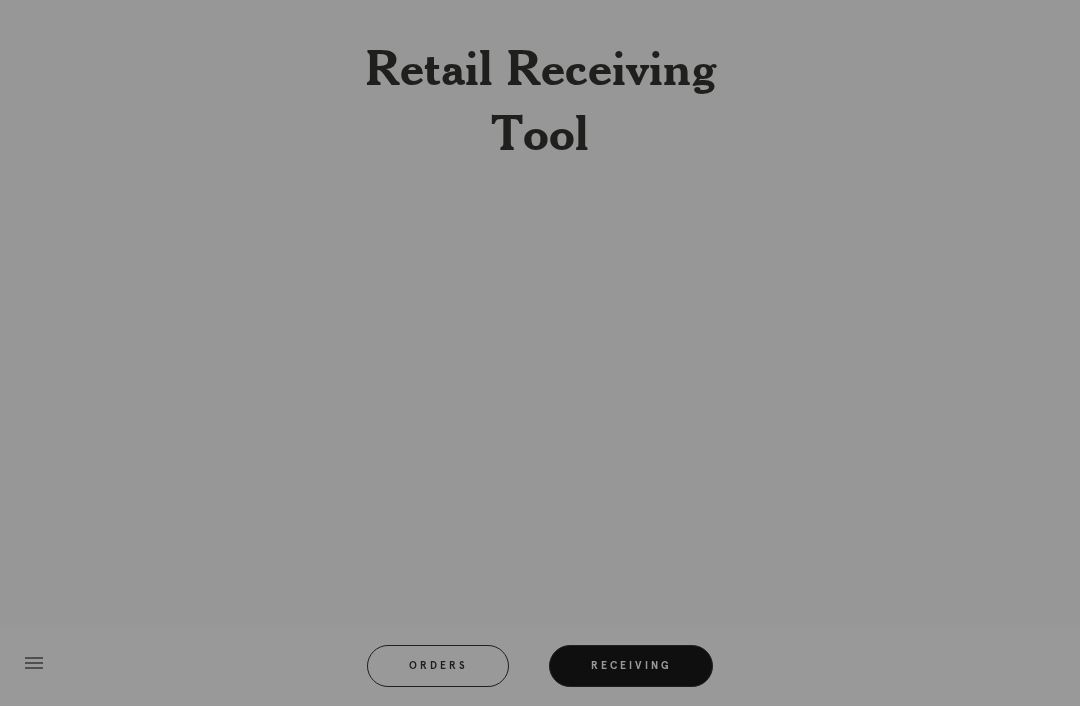 scroll, scrollTop: 64, scrollLeft: 0, axis: vertical 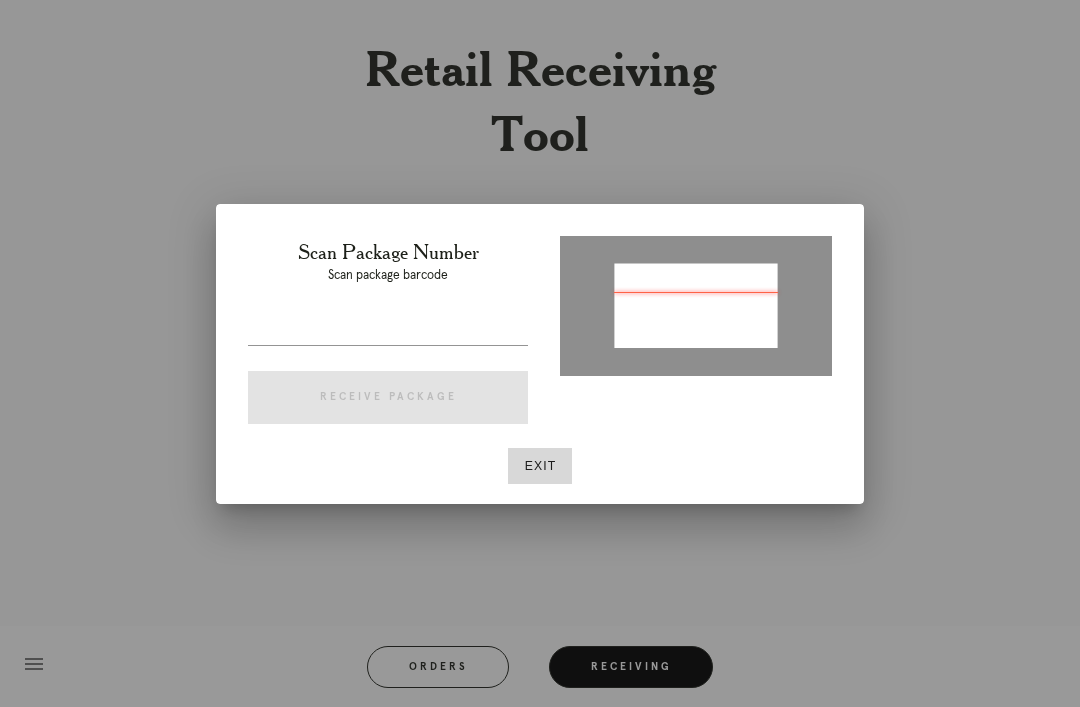 type on "[NUMBER]" 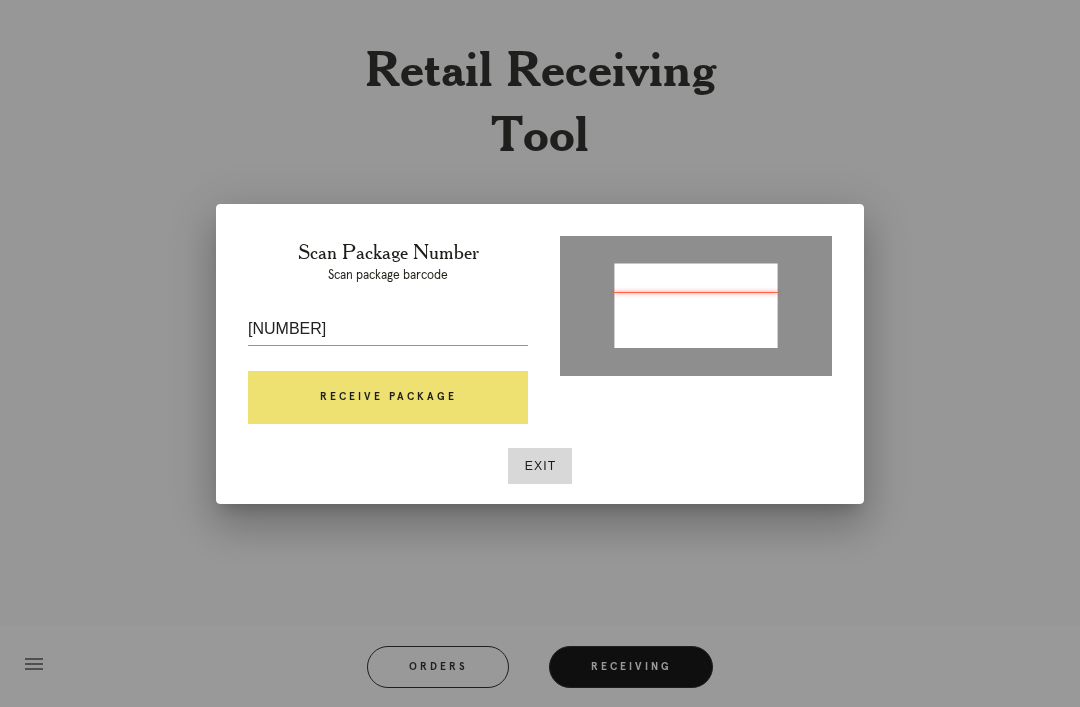 click on "Receive Package" at bounding box center (388, 398) 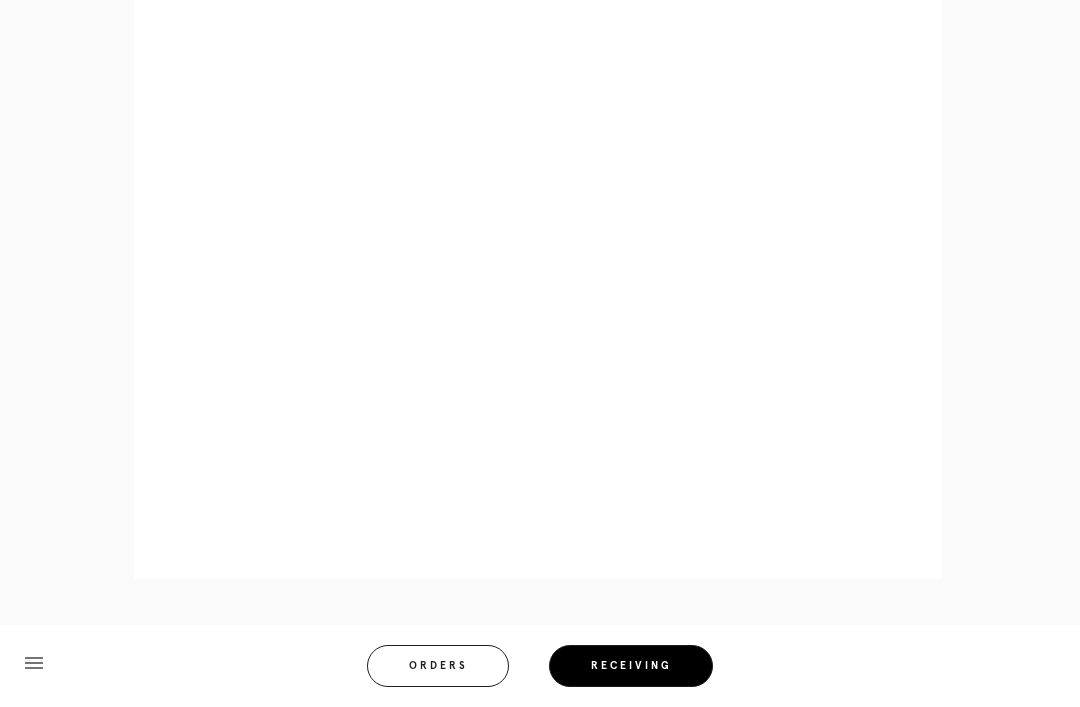scroll, scrollTop: 992, scrollLeft: 0, axis: vertical 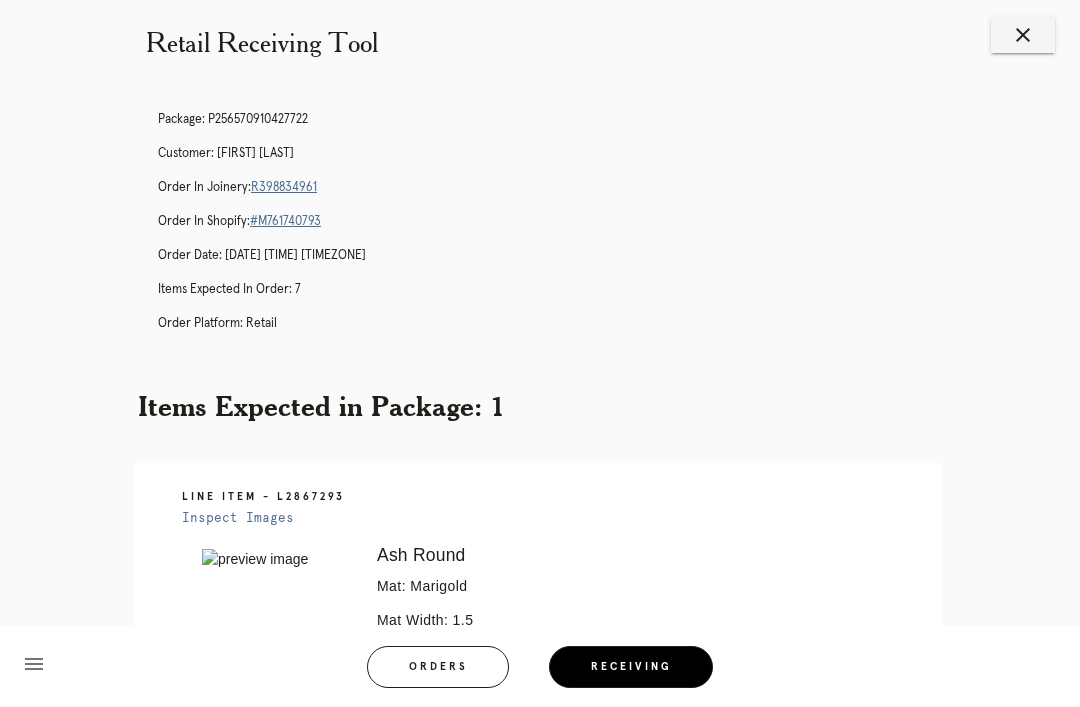 click on "R398834961" at bounding box center [284, 187] 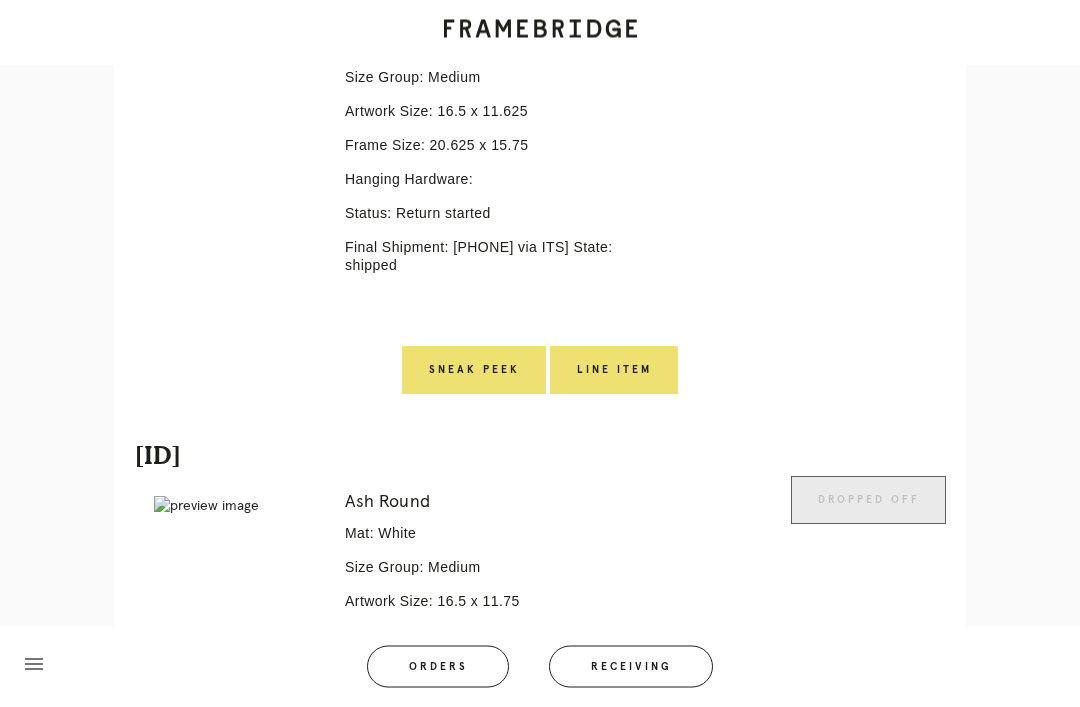 scroll, scrollTop: 2809, scrollLeft: 0, axis: vertical 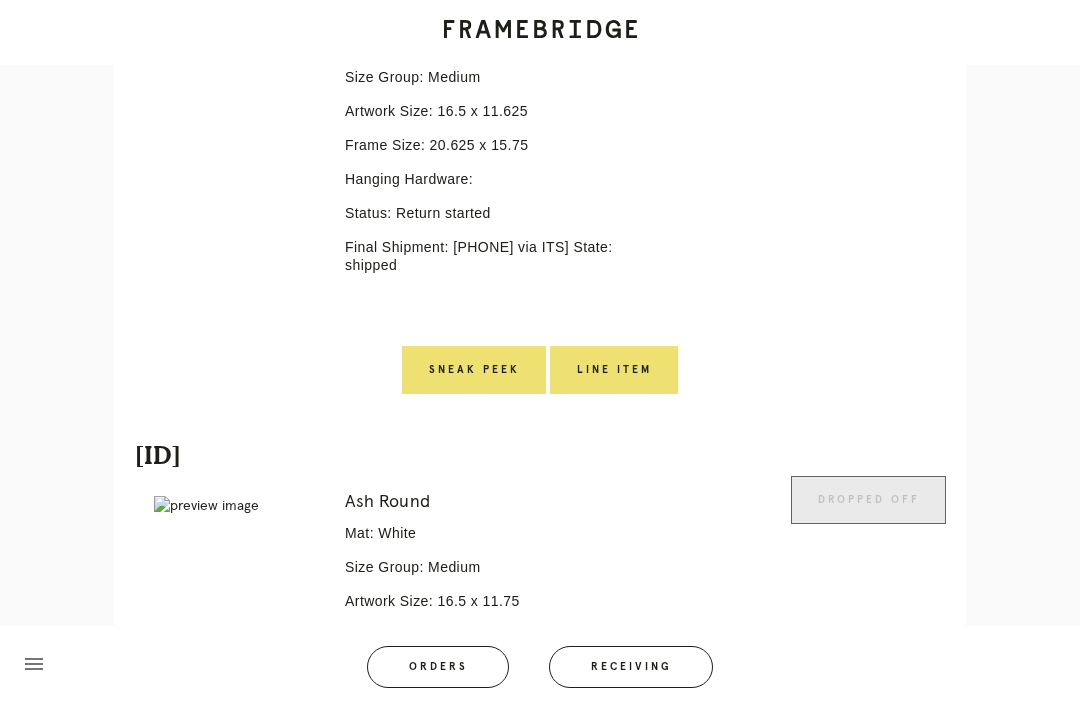click on "Line Item" at bounding box center [614, 370] 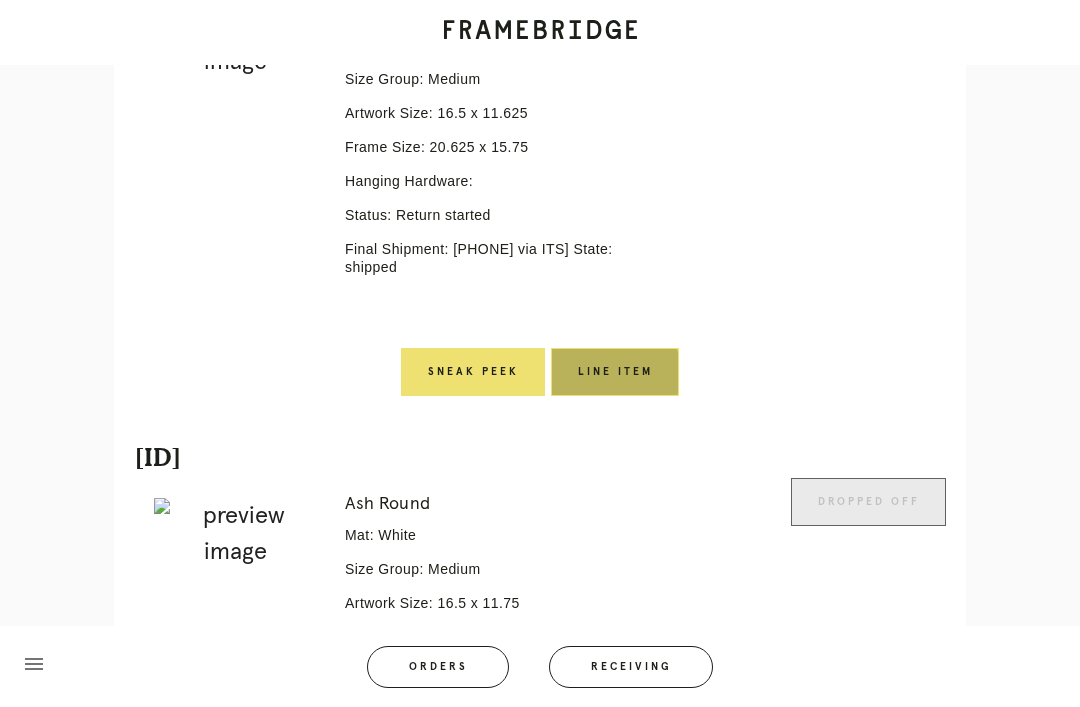 scroll, scrollTop: 0, scrollLeft: 0, axis: both 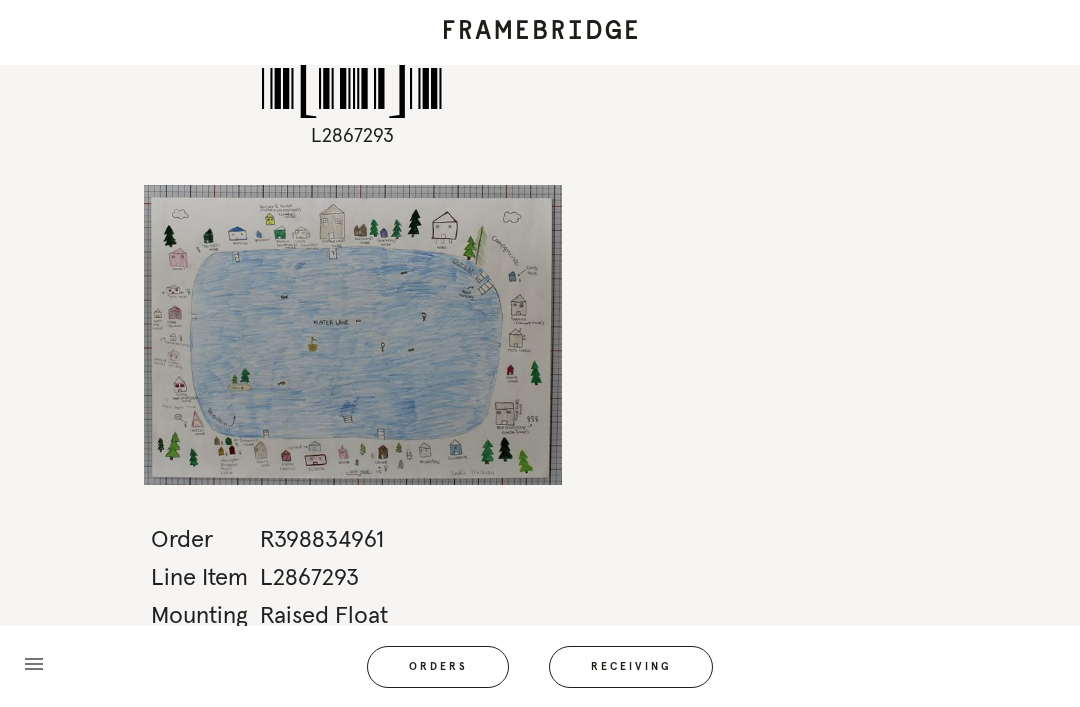 click on "Orders" at bounding box center (438, 667) 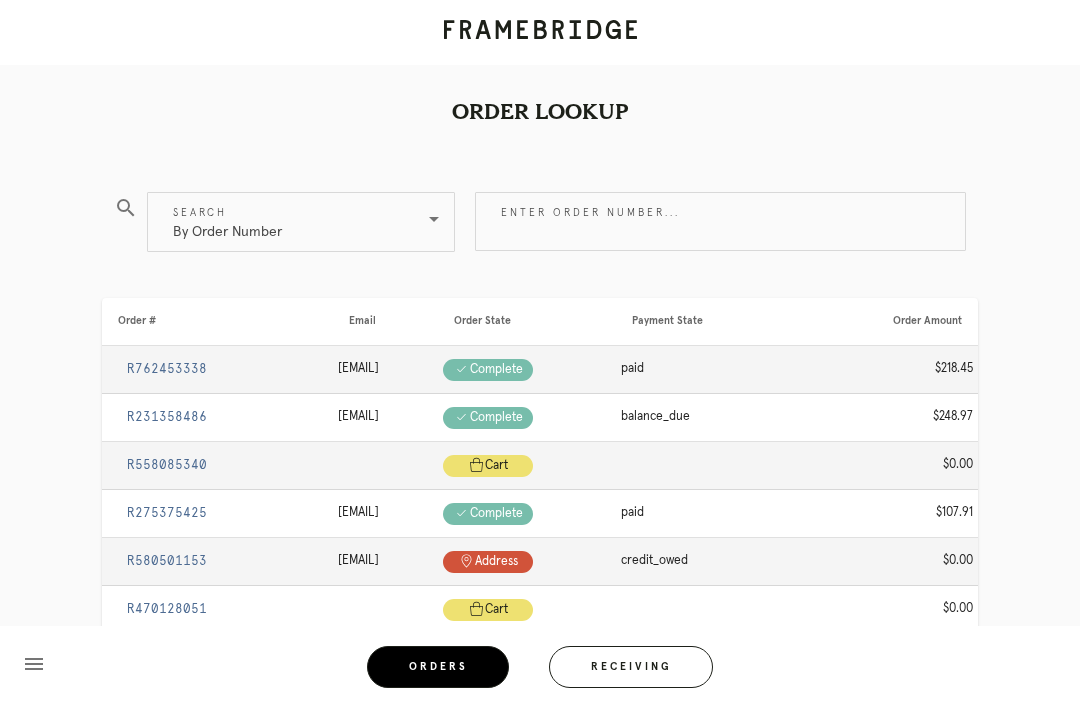 click on "Receiving" at bounding box center [631, 667] 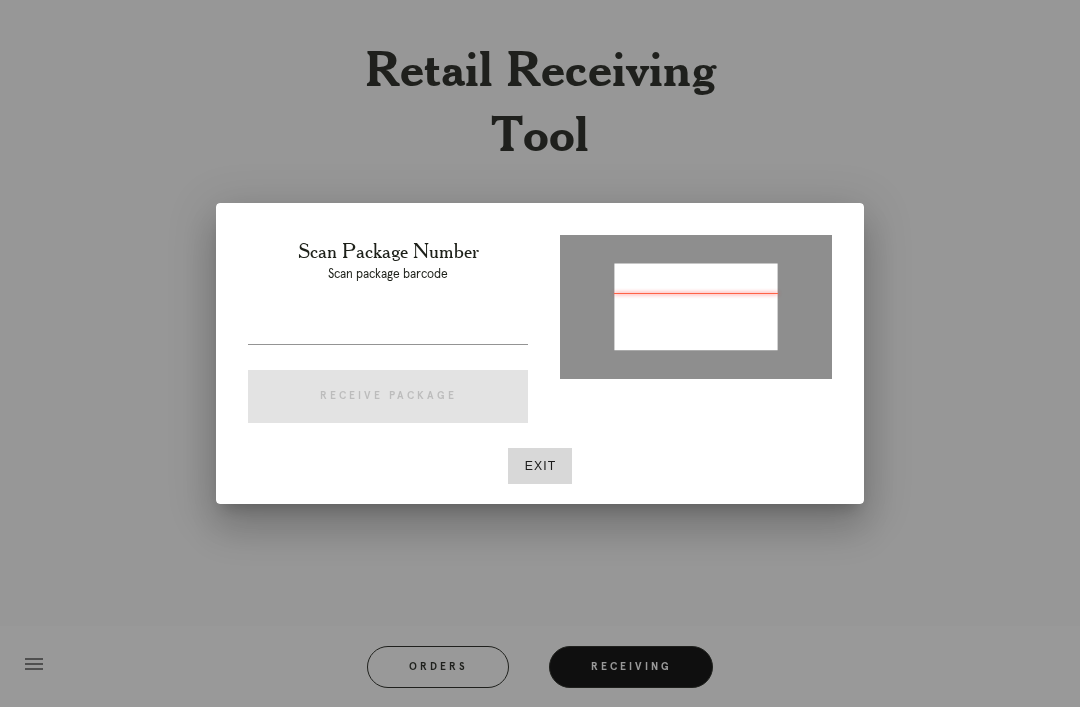 type on "P325436217010212" 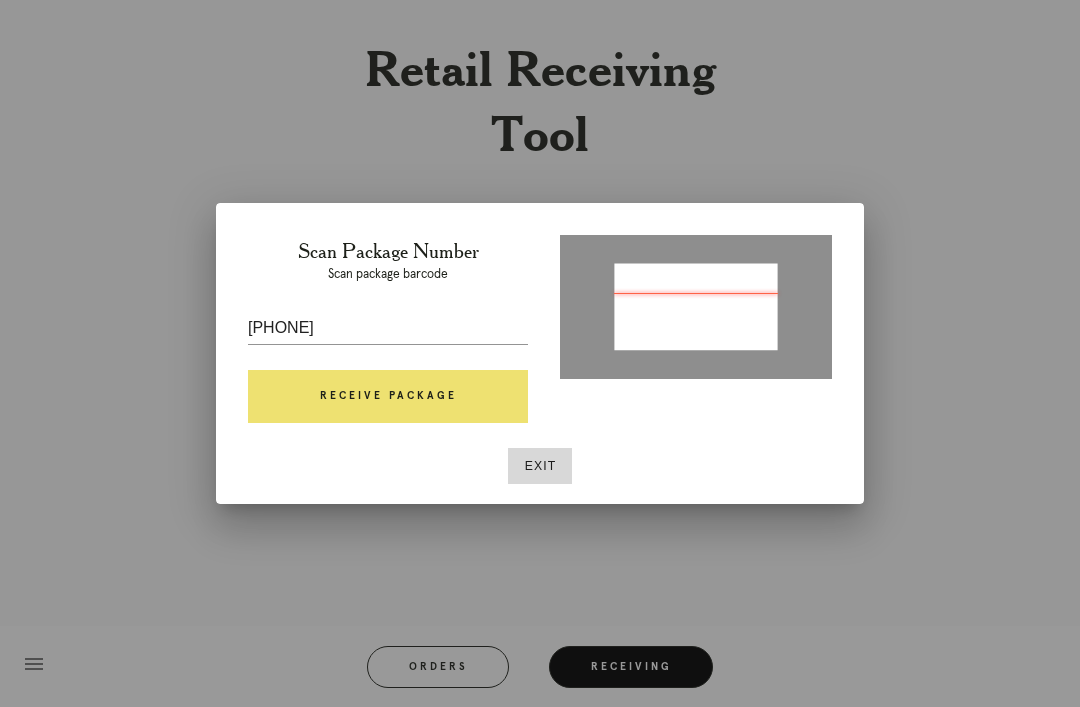 click on "Receive Package" at bounding box center (388, 397) 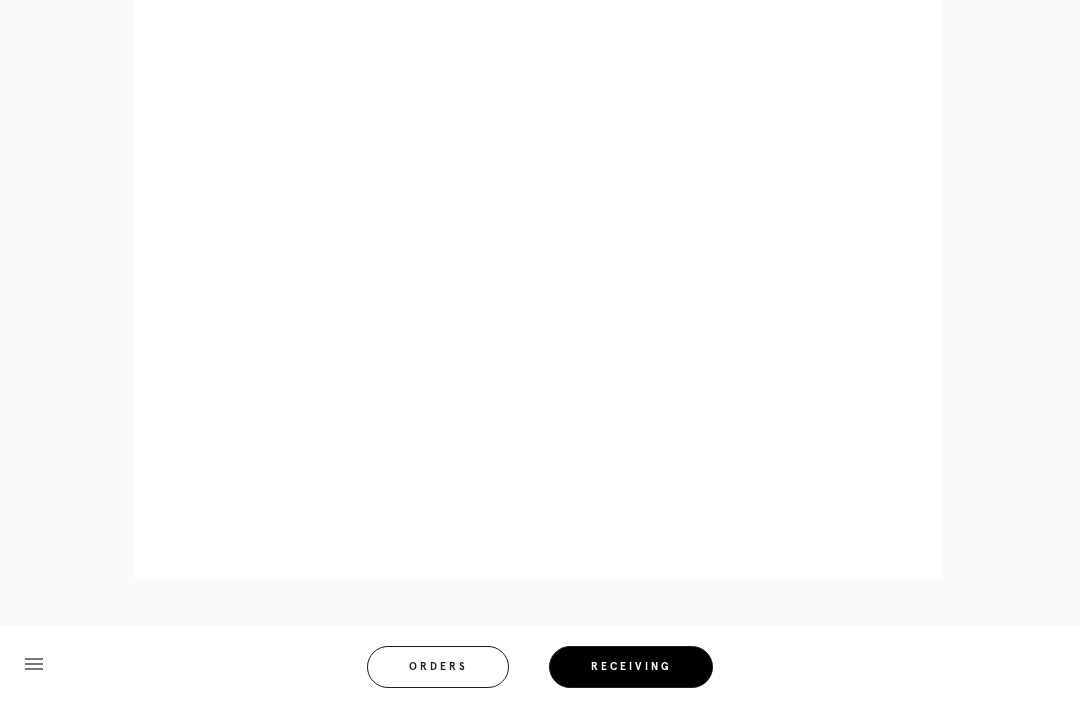 scroll, scrollTop: 1116, scrollLeft: 0, axis: vertical 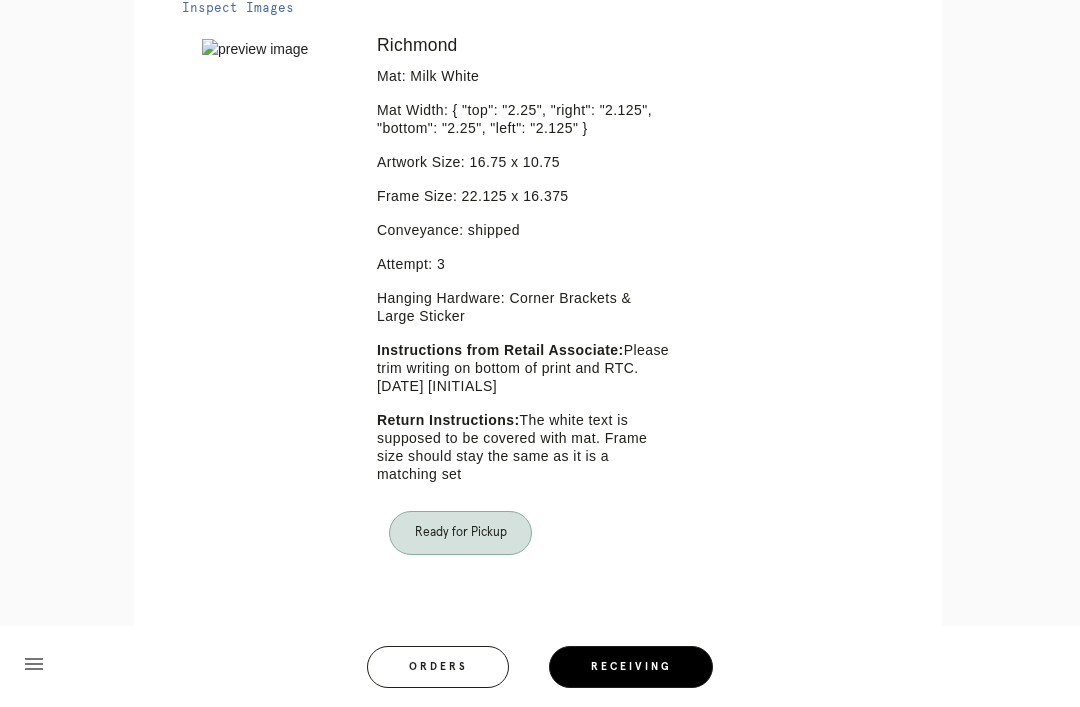 click on "Orders" at bounding box center [438, 667] 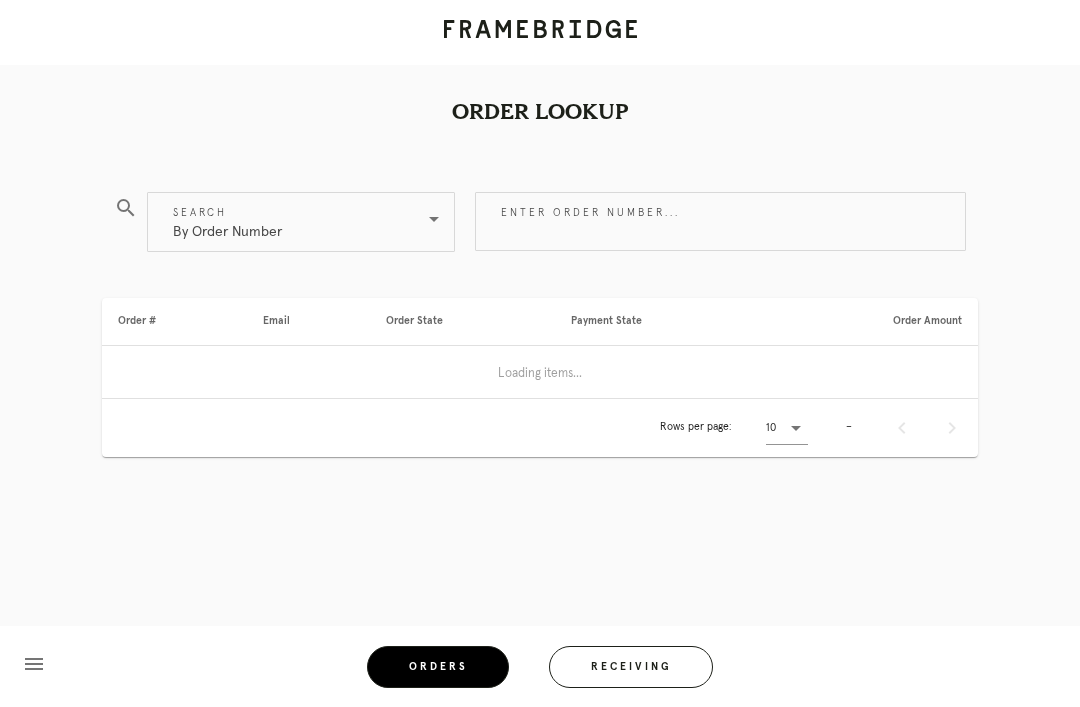 click on "Receiving" at bounding box center (631, 667) 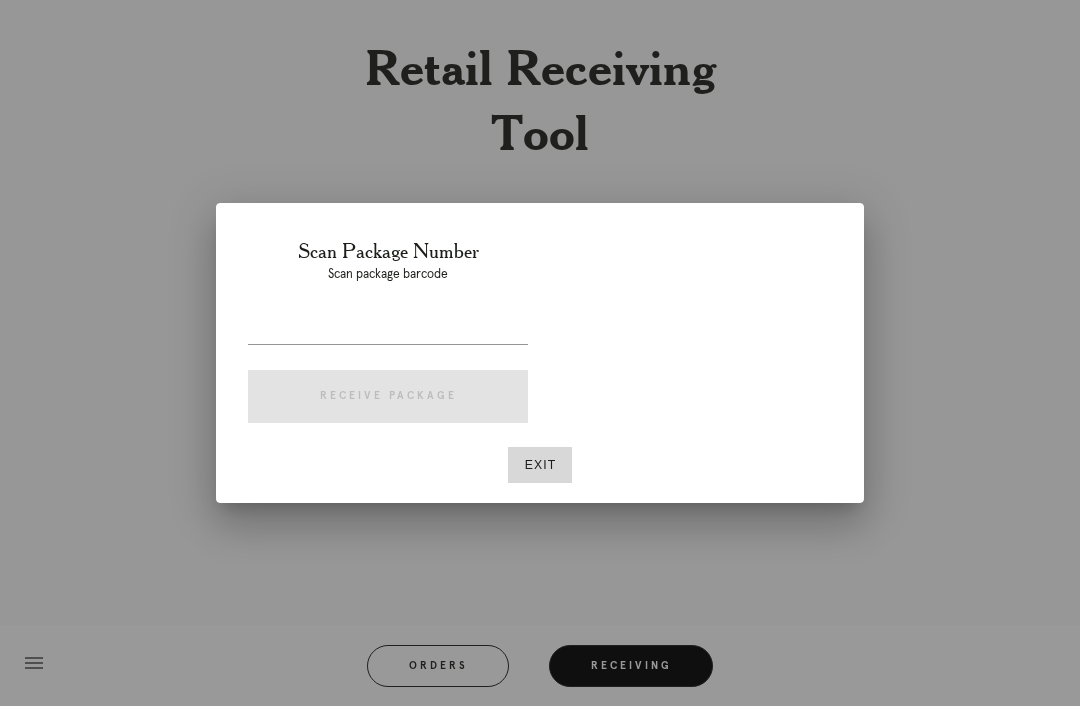 scroll, scrollTop: 64, scrollLeft: 0, axis: vertical 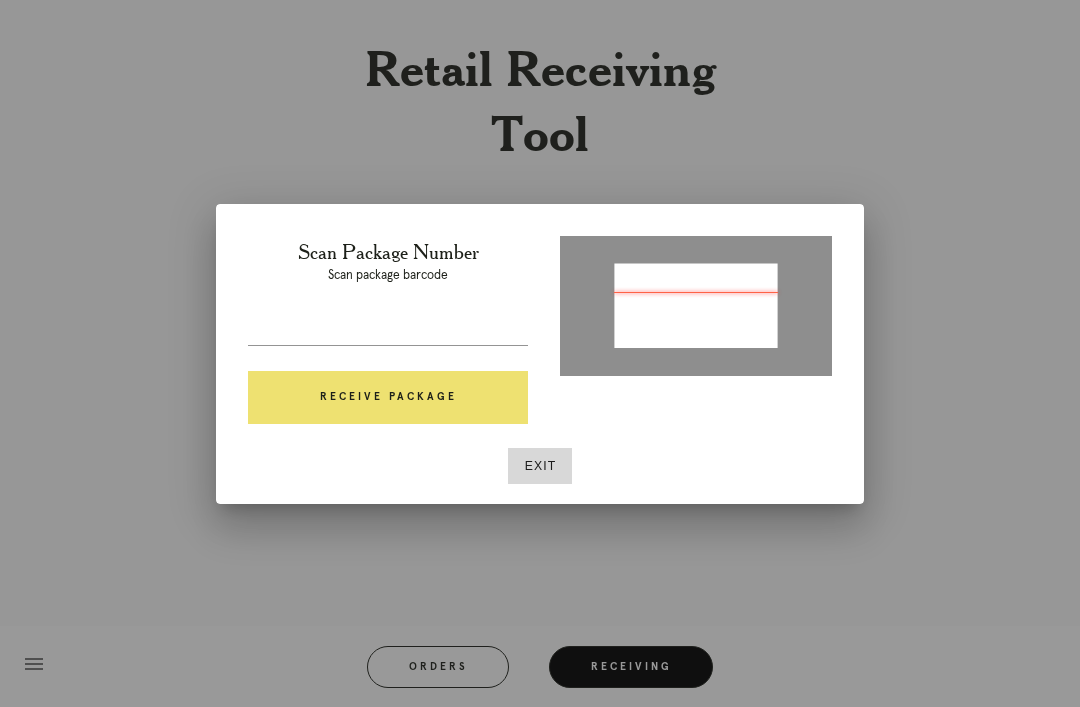 type on "[PHONE]" 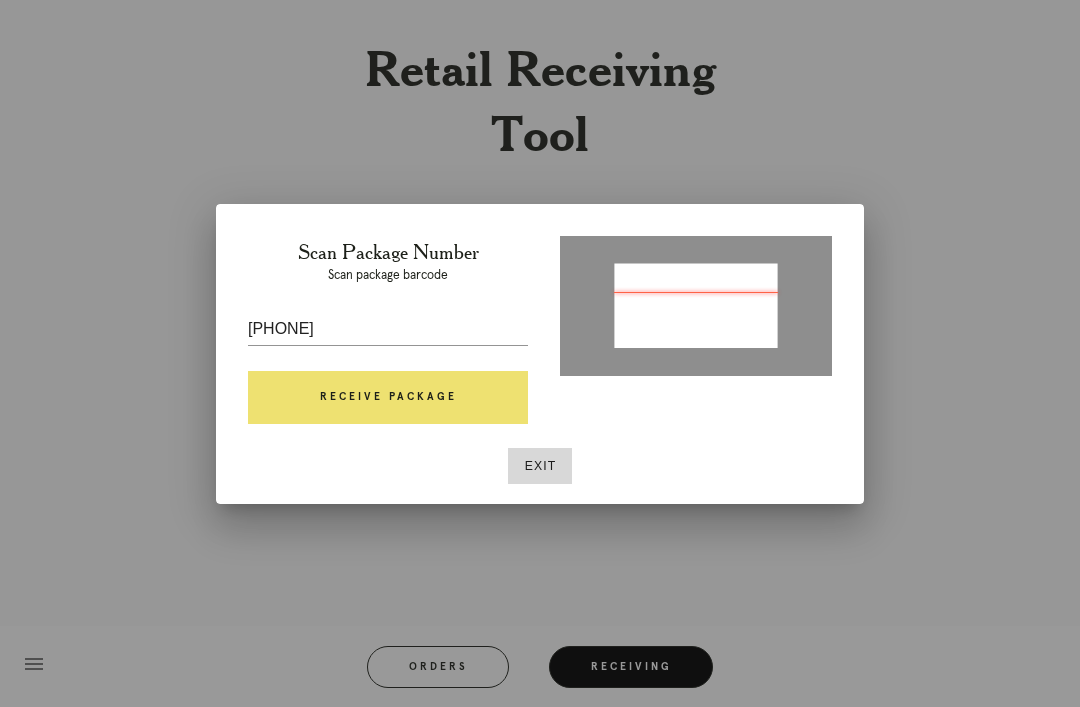 click on "Exit" at bounding box center [540, 466] 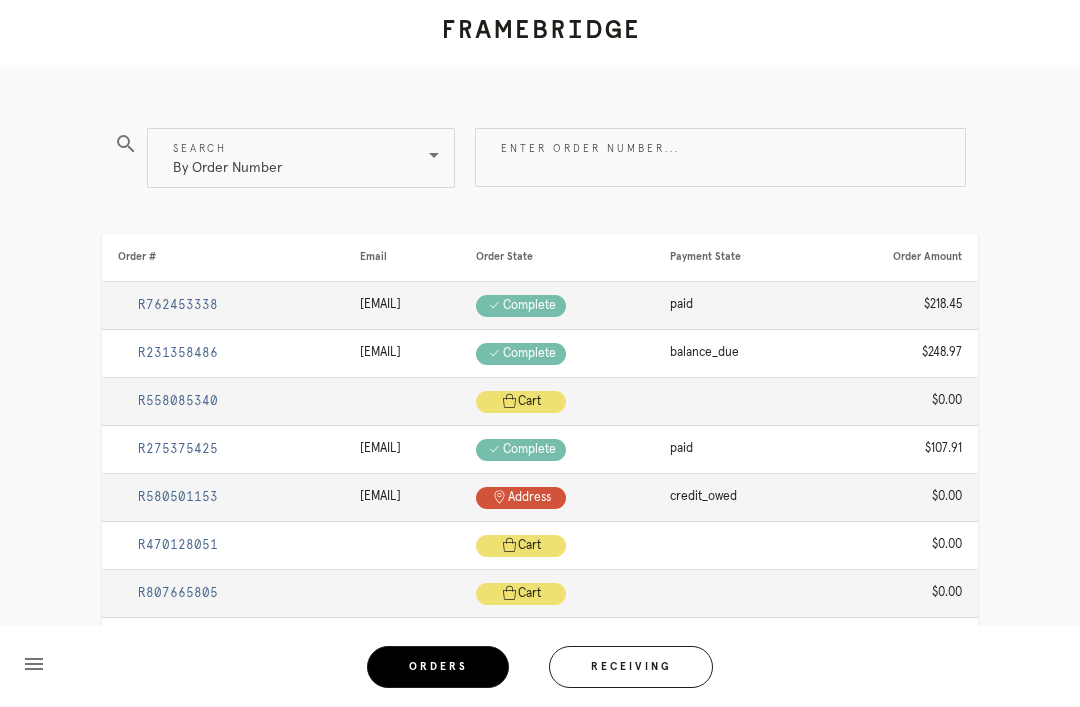 click on "Receiving" at bounding box center [631, 667] 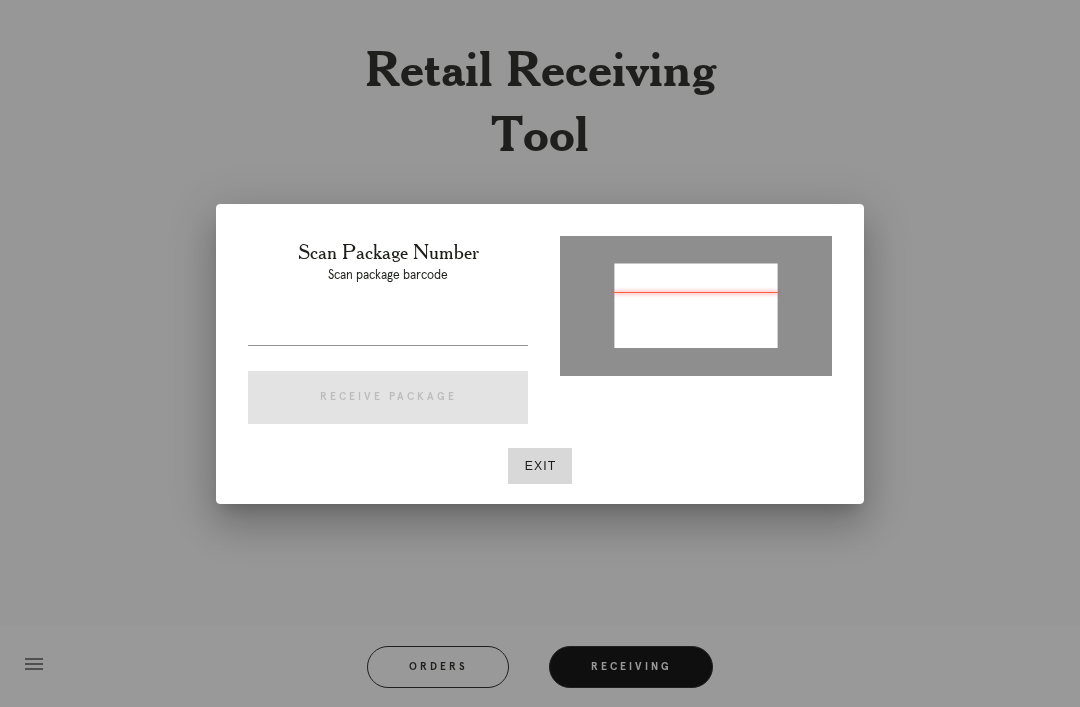 type on "P169343038054375" 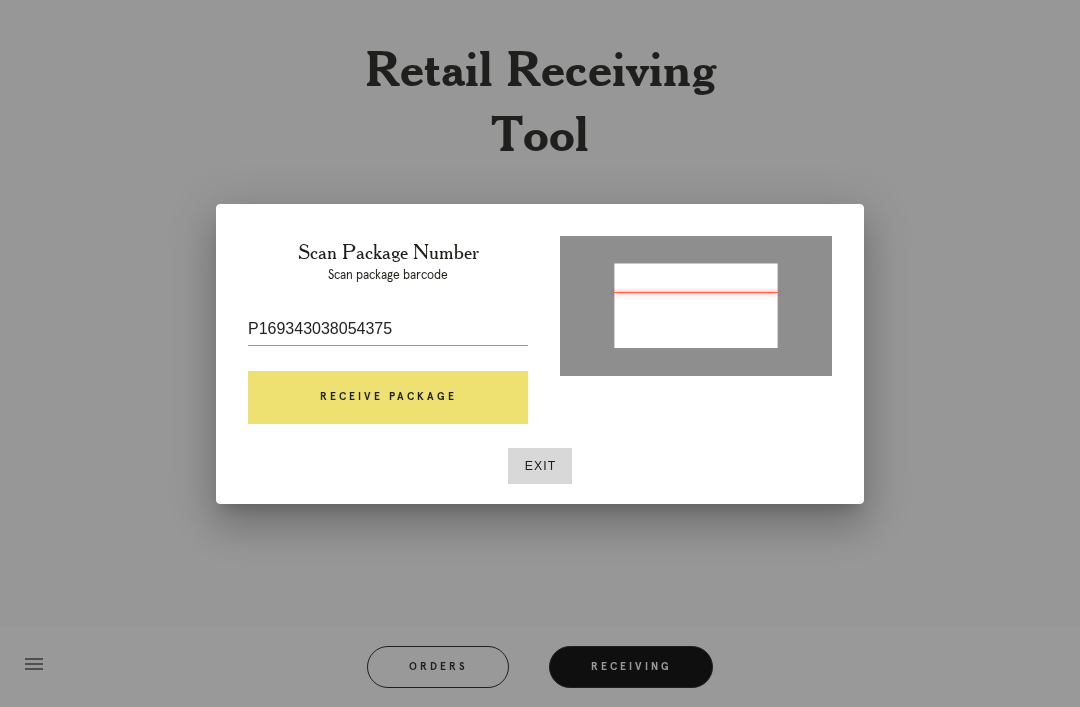 click on "Receive Package" at bounding box center [388, 398] 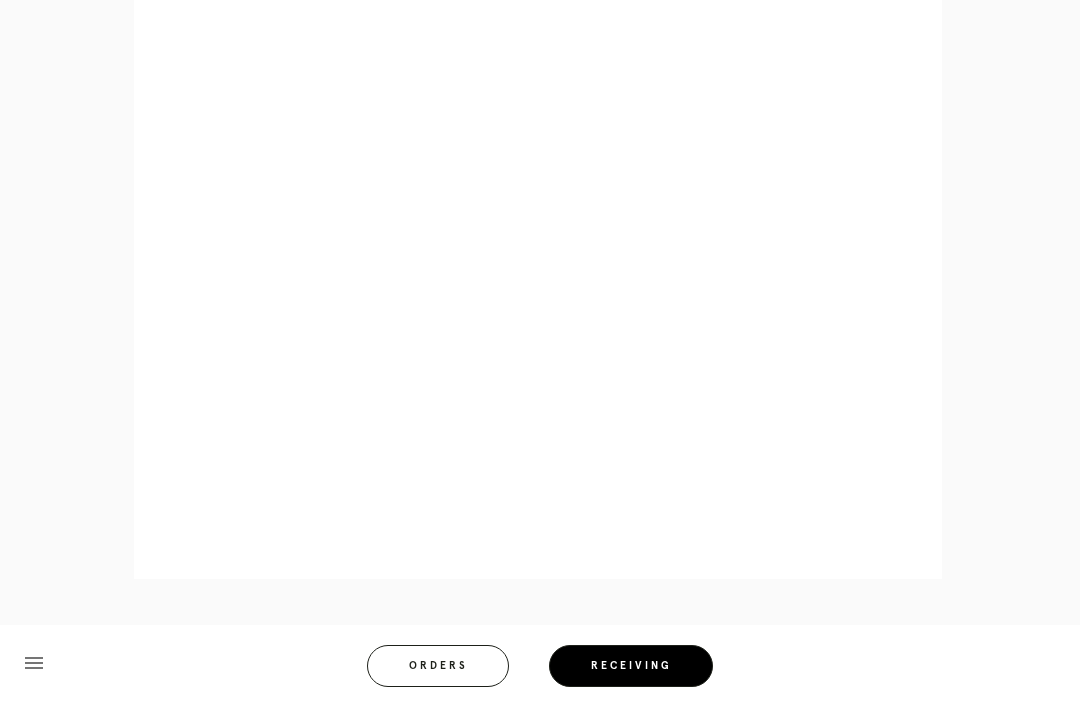 scroll, scrollTop: 974, scrollLeft: 0, axis: vertical 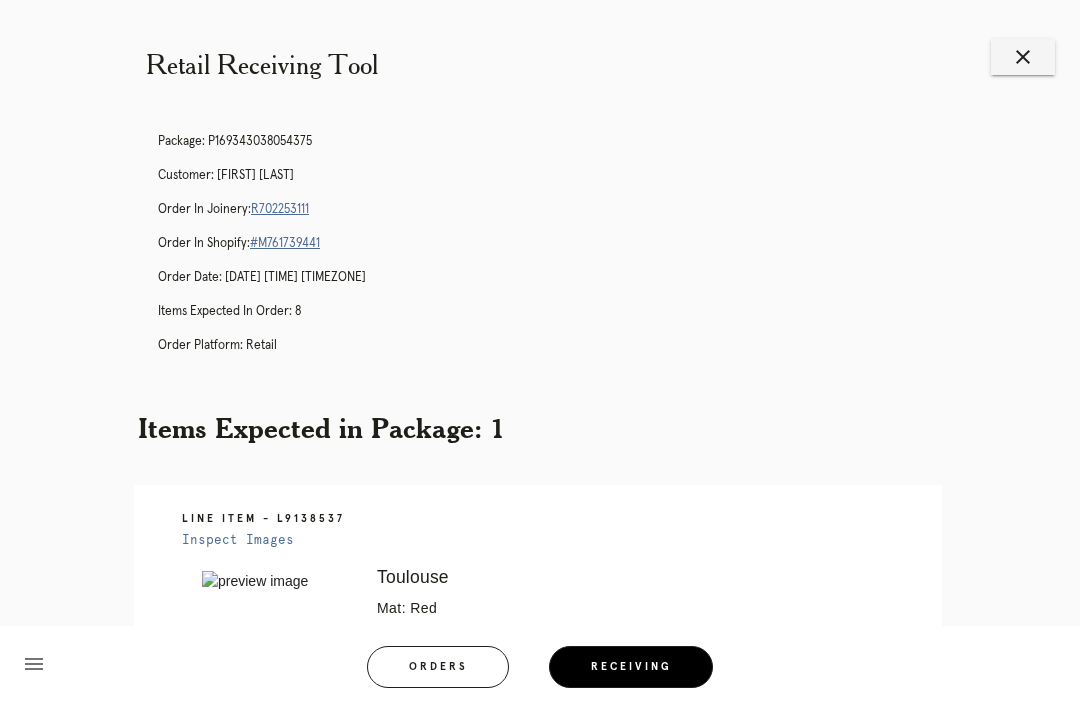 click on "R702253111" at bounding box center [280, 209] 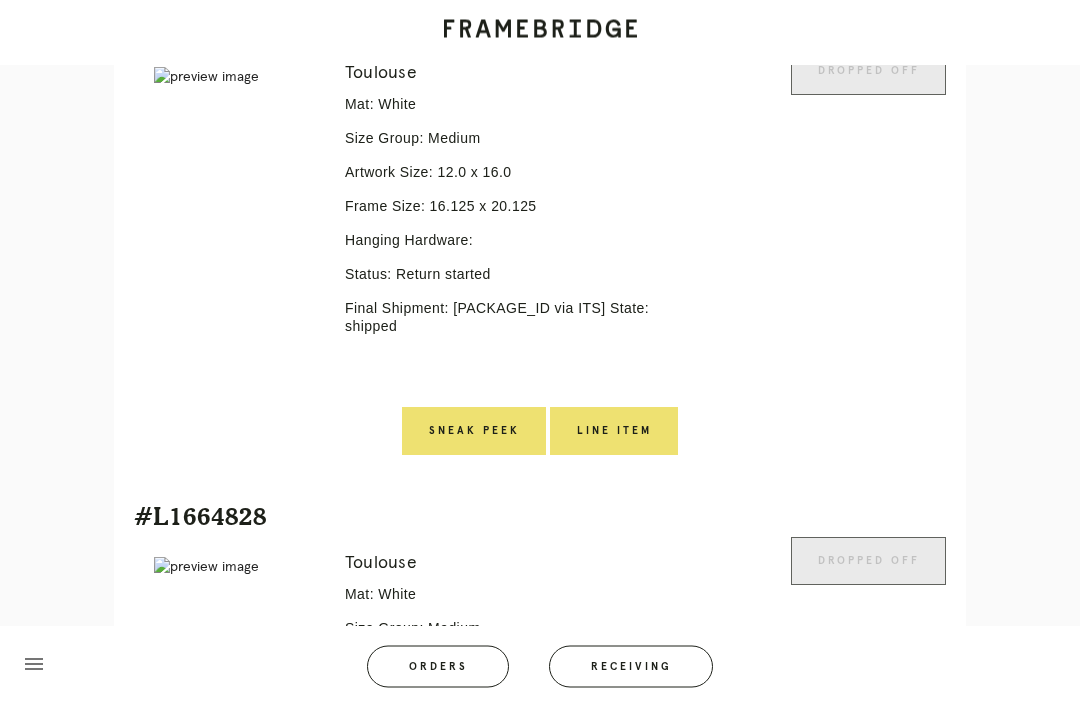 scroll, scrollTop: 1596, scrollLeft: 0, axis: vertical 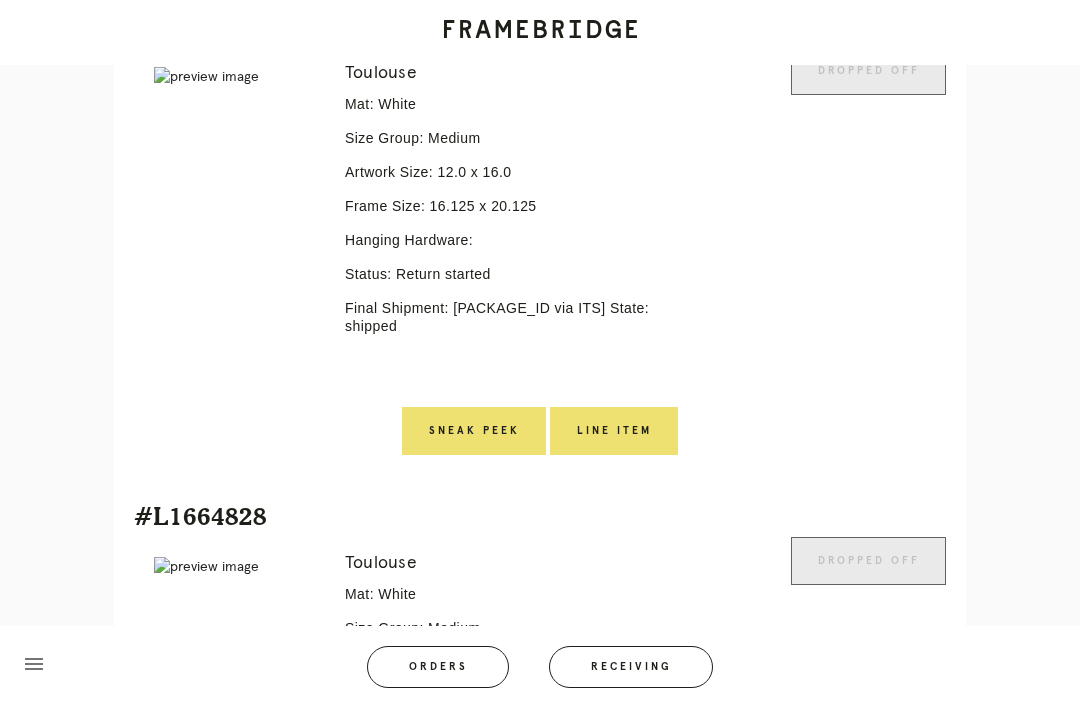 click on "Line Item" at bounding box center [614, 431] 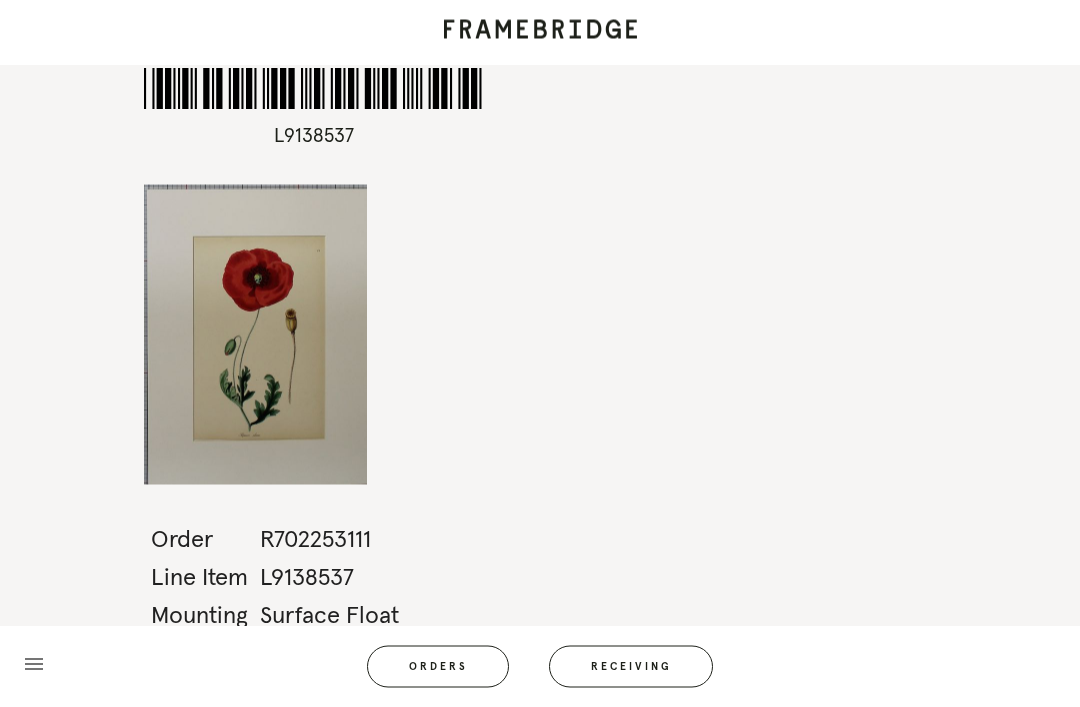 click on "Orders" at bounding box center [438, 667] 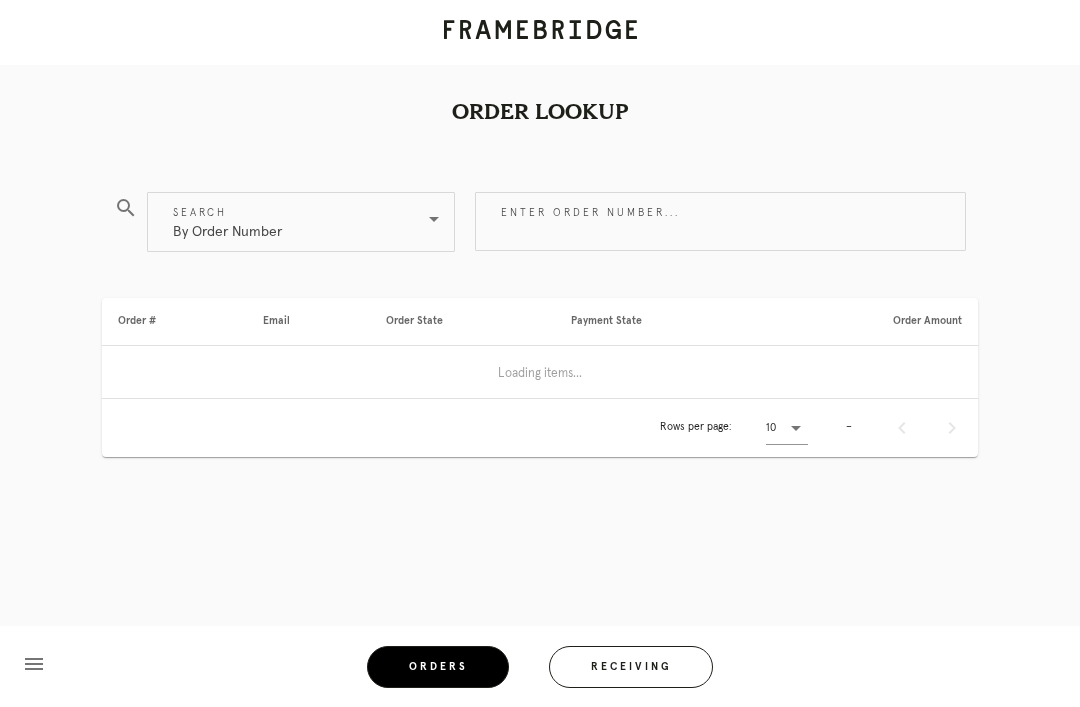 click on "Receiving" at bounding box center (631, 667) 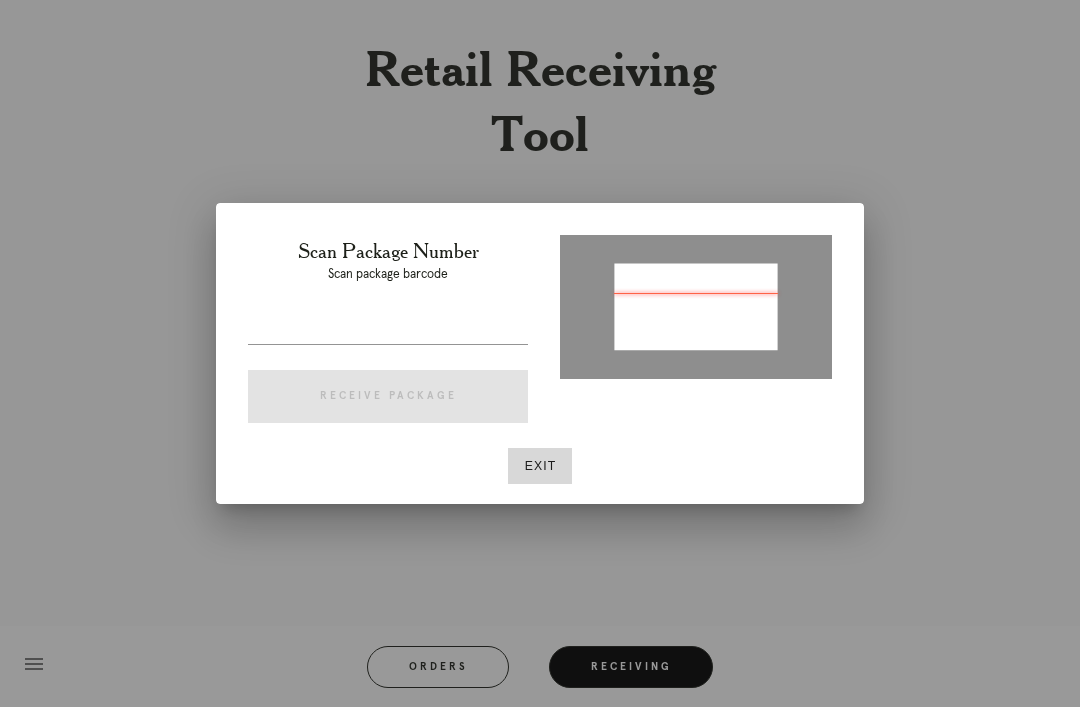 type on "P390362277880104" 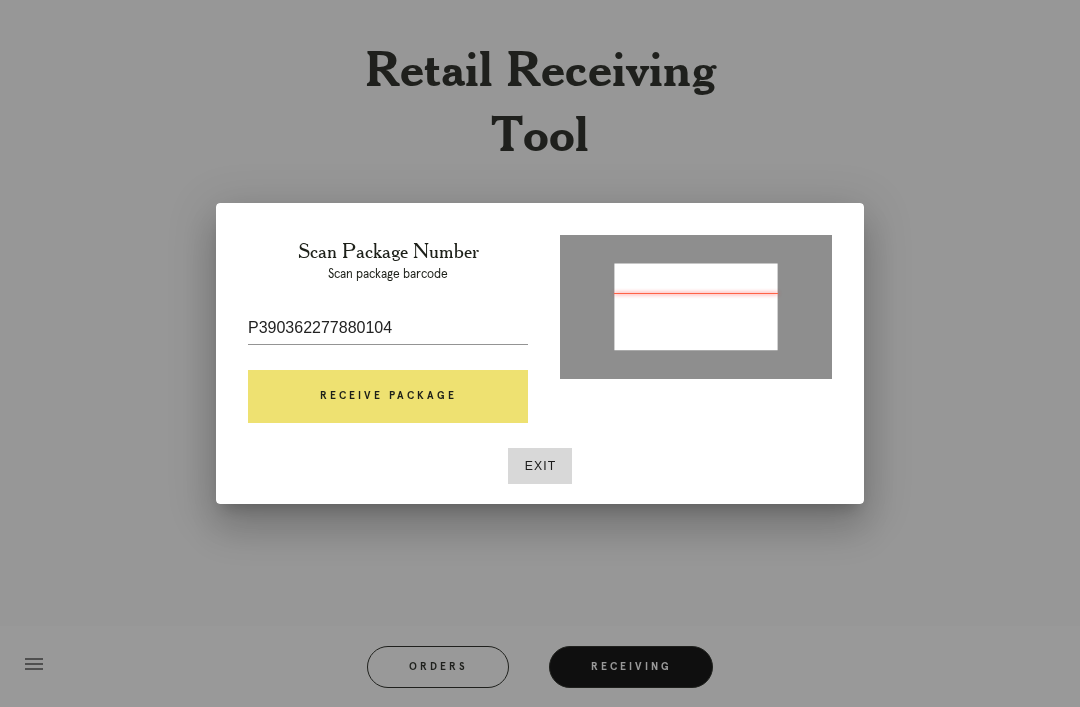 click on "Receive Package" at bounding box center [388, 397] 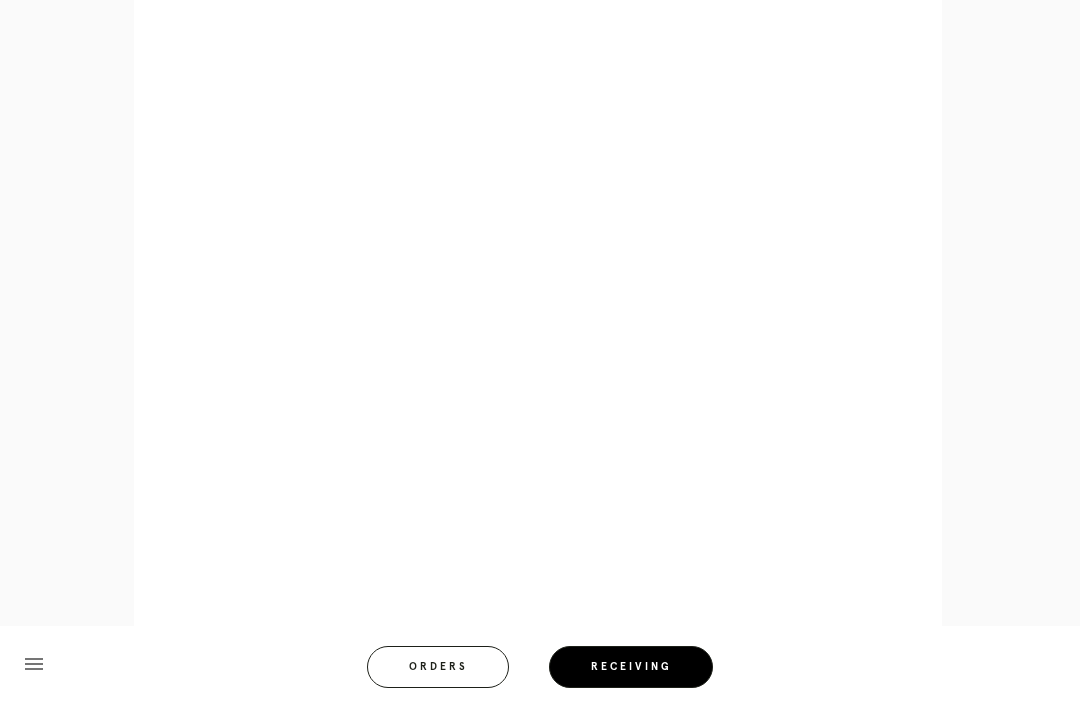 scroll, scrollTop: 924, scrollLeft: 0, axis: vertical 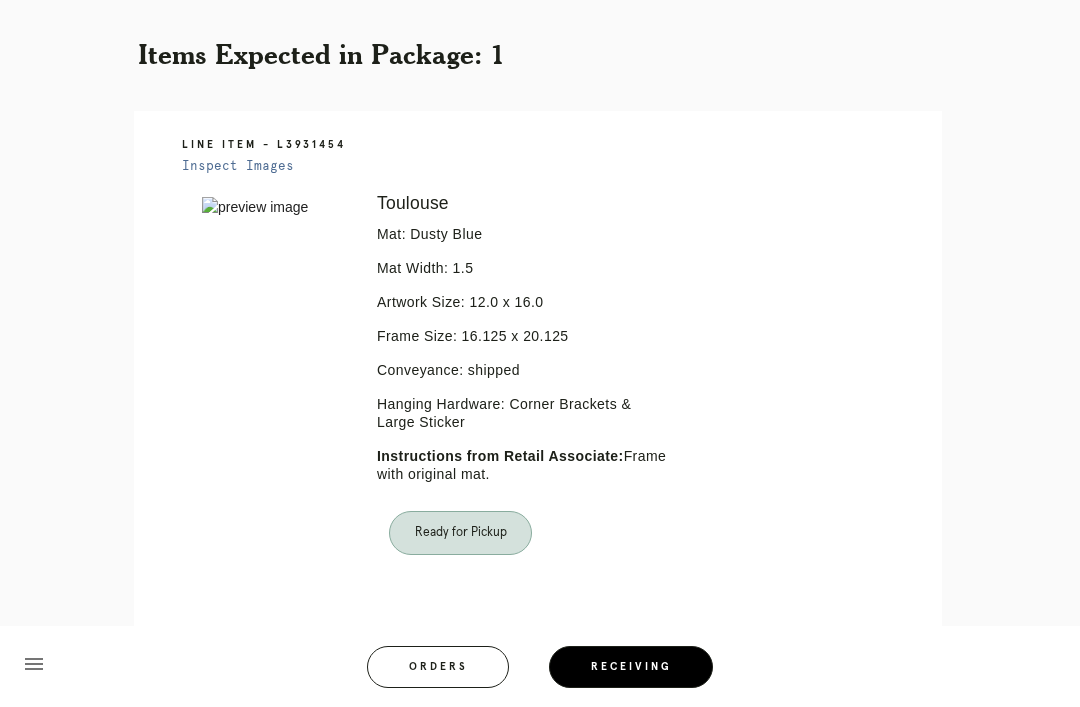 click on "Orders" at bounding box center (438, 667) 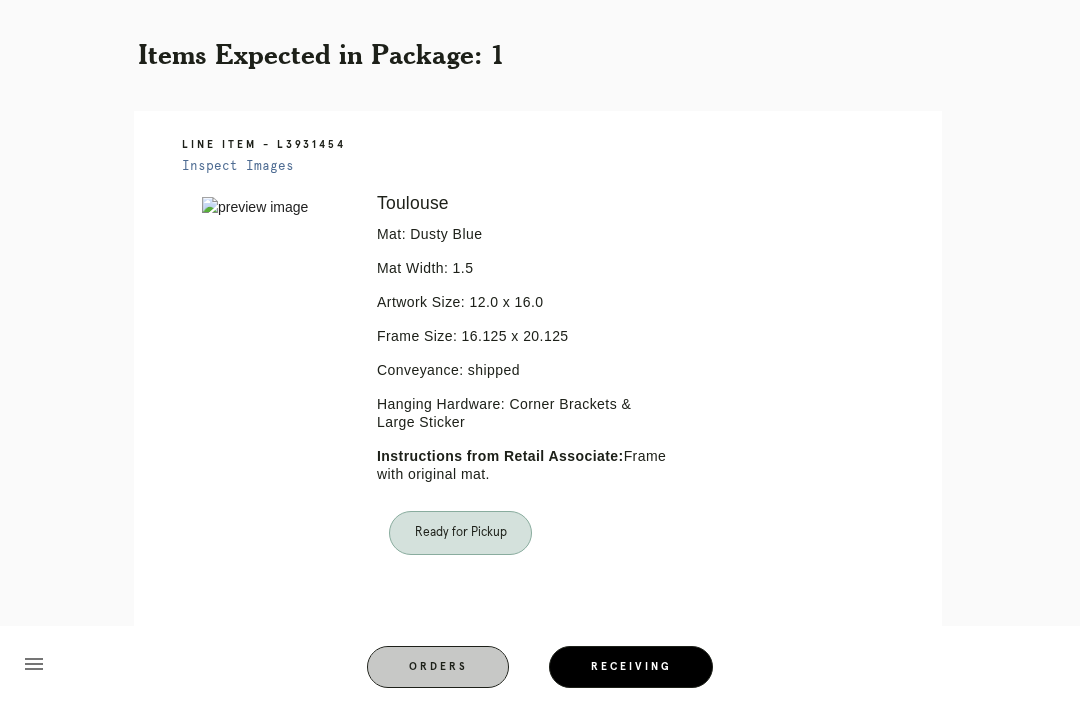 scroll, scrollTop: 0, scrollLeft: 0, axis: both 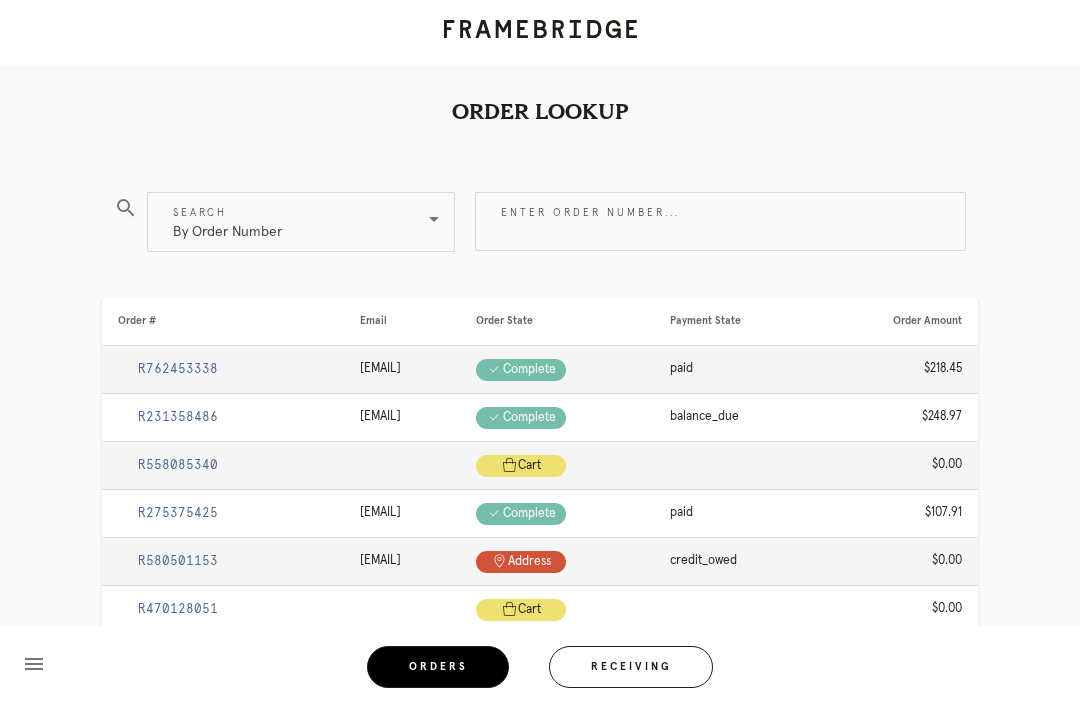 click on "Receiving" at bounding box center [631, 667] 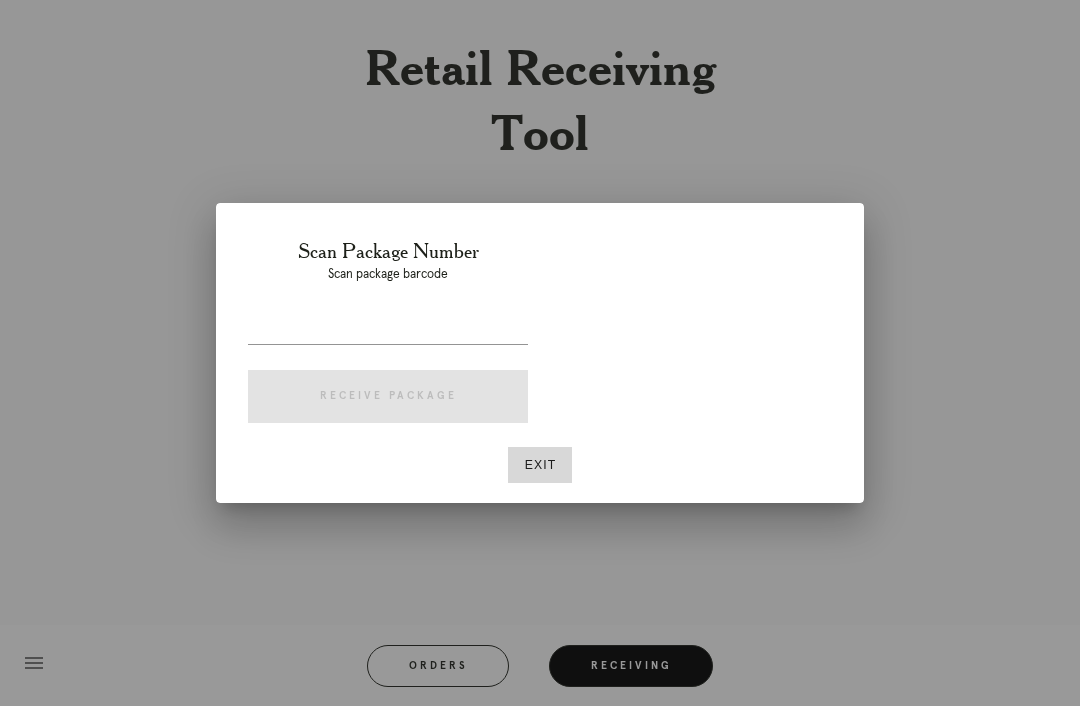 scroll, scrollTop: 64, scrollLeft: 0, axis: vertical 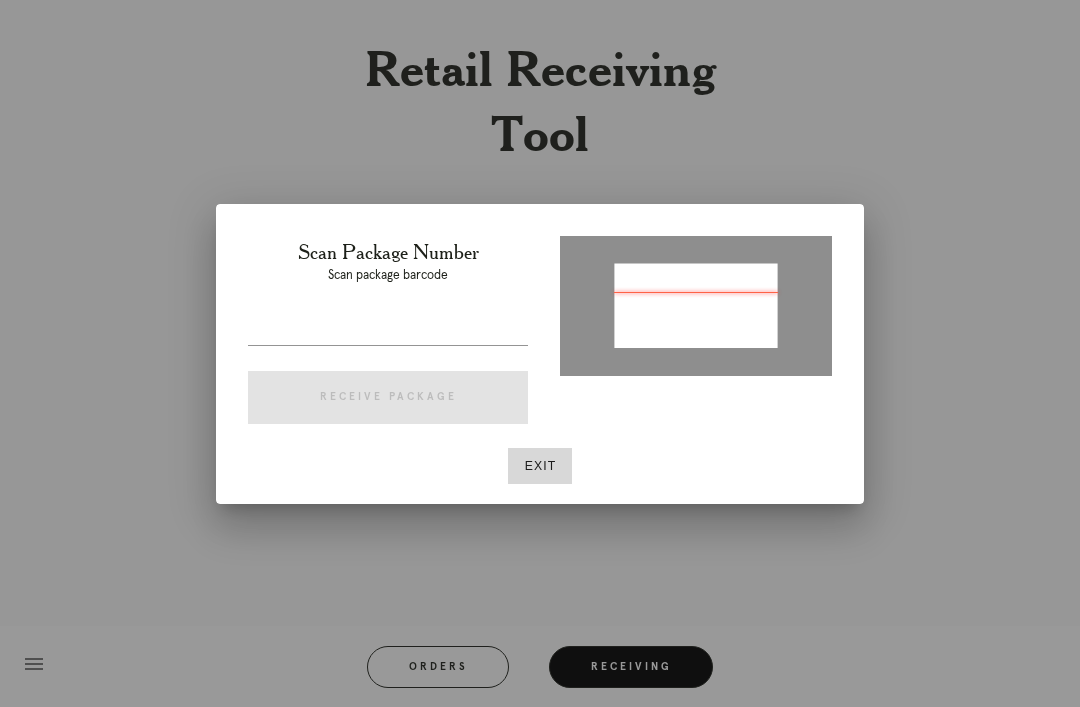 type on "P909803432262720" 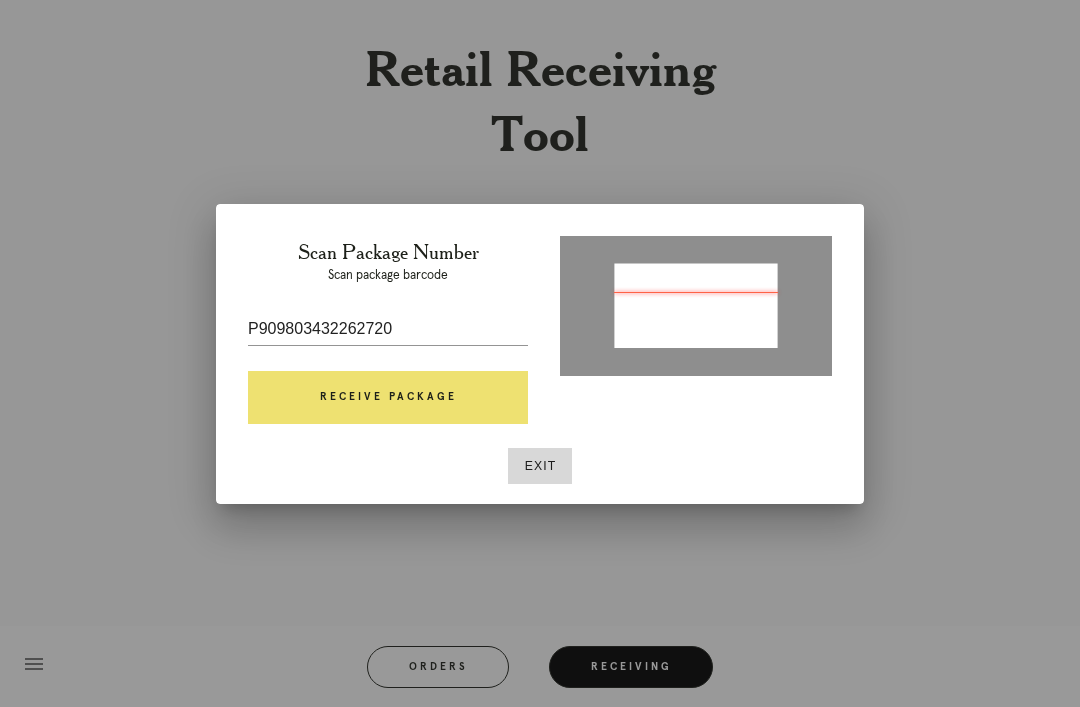click on "Receive Package" at bounding box center [388, 398] 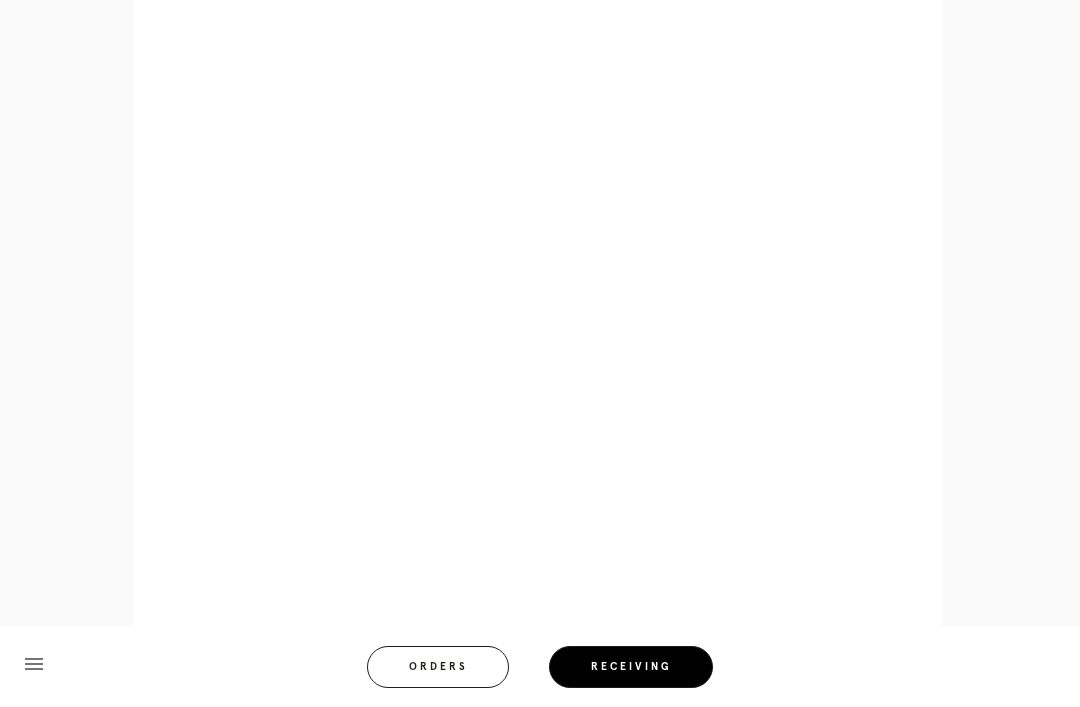 scroll, scrollTop: 944, scrollLeft: 0, axis: vertical 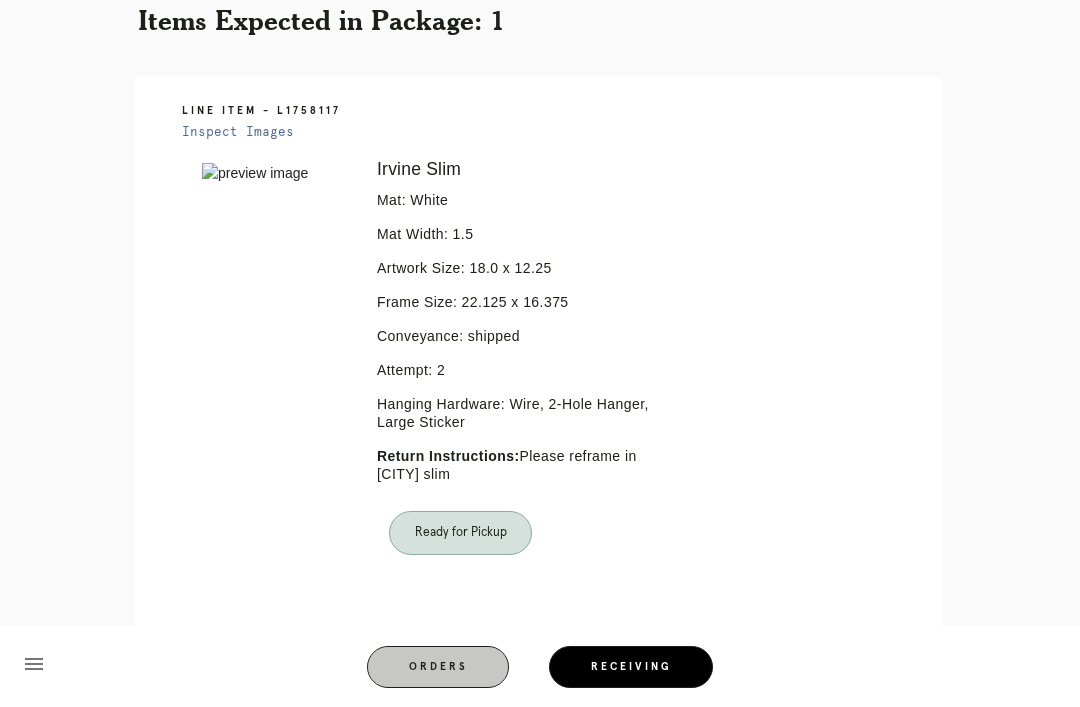 click on "Receiving" at bounding box center [631, 667] 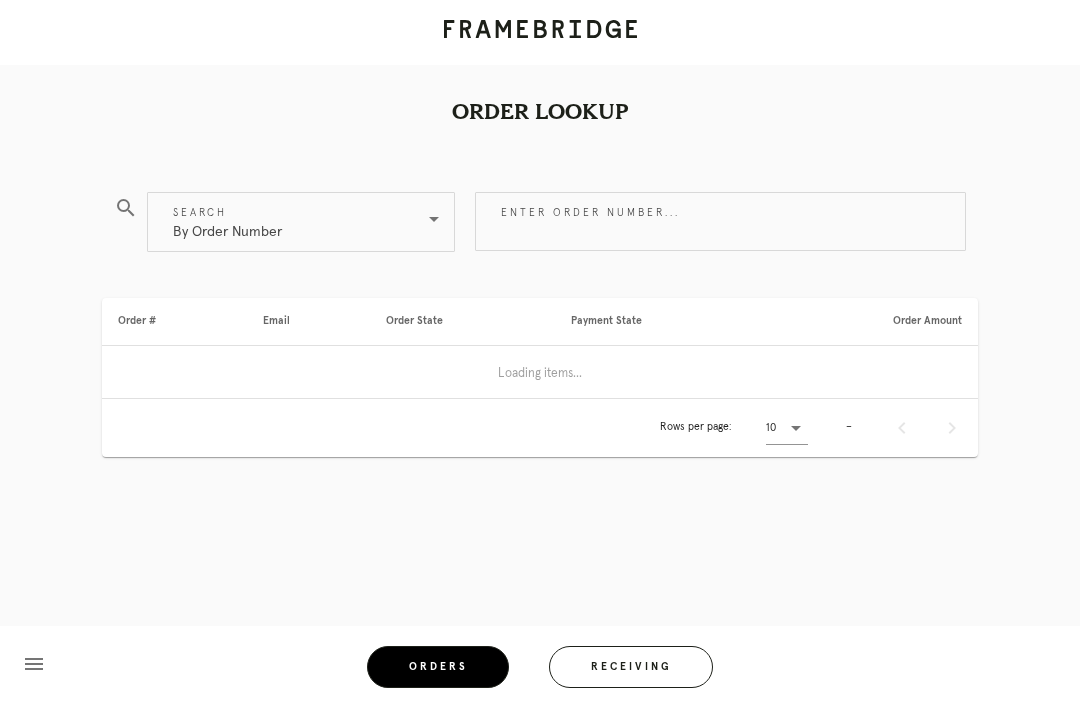 click on "Receiving" at bounding box center [631, 667] 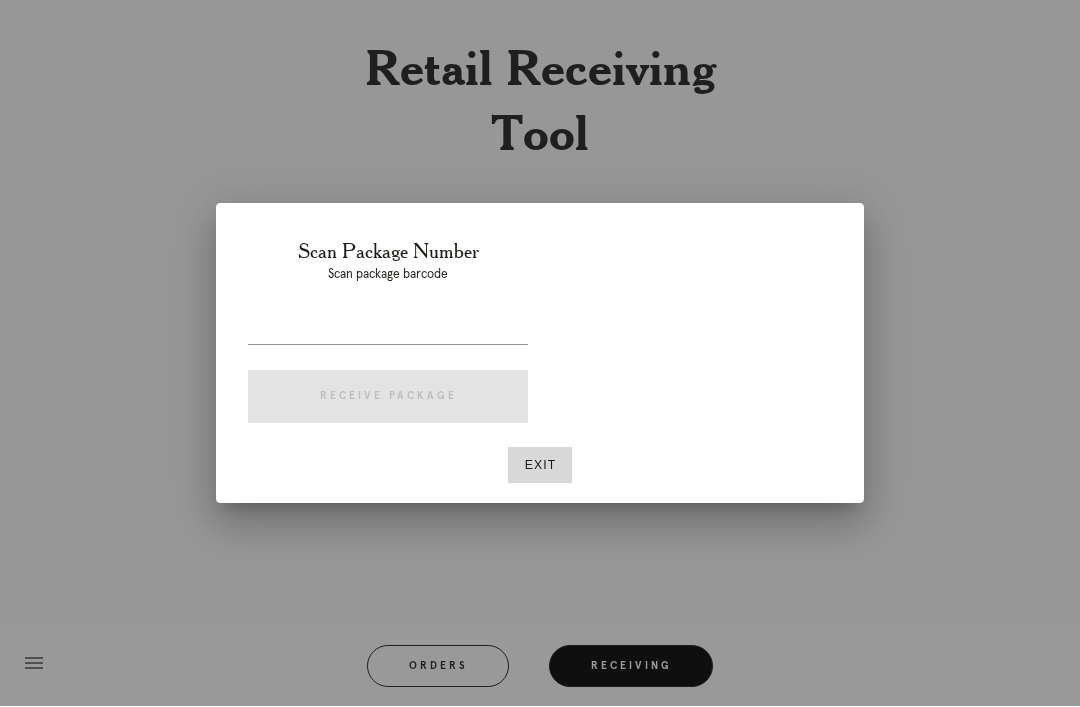 scroll, scrollTop: 64, scrollLeft: 0, axis: vertical 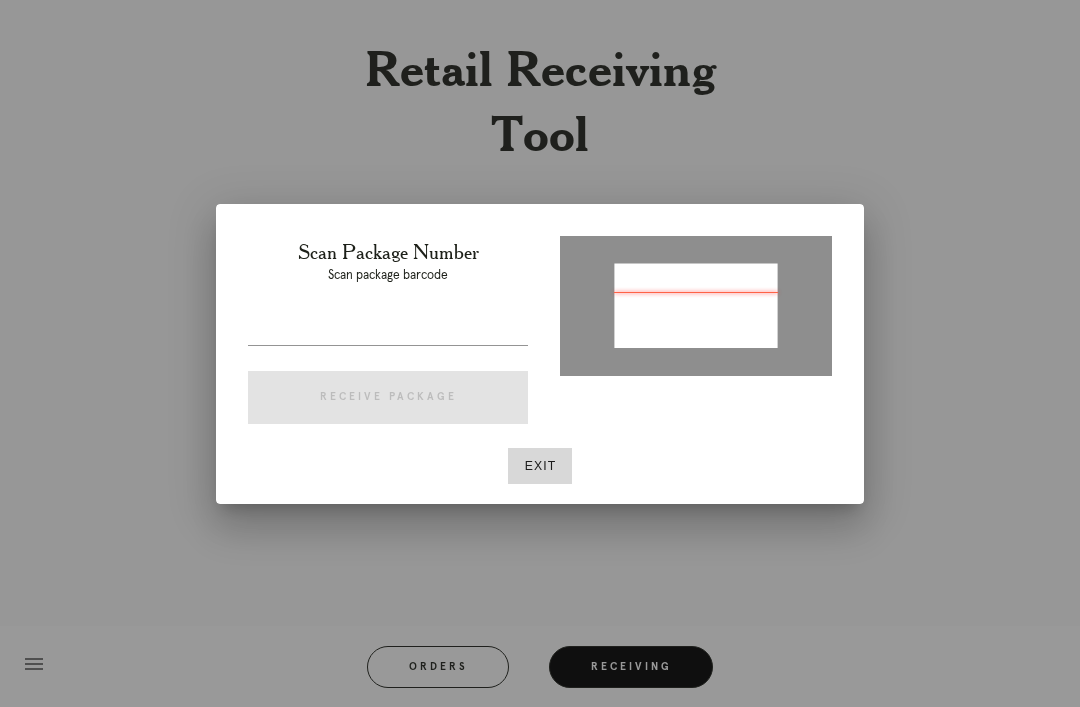type on "P745123892686343" 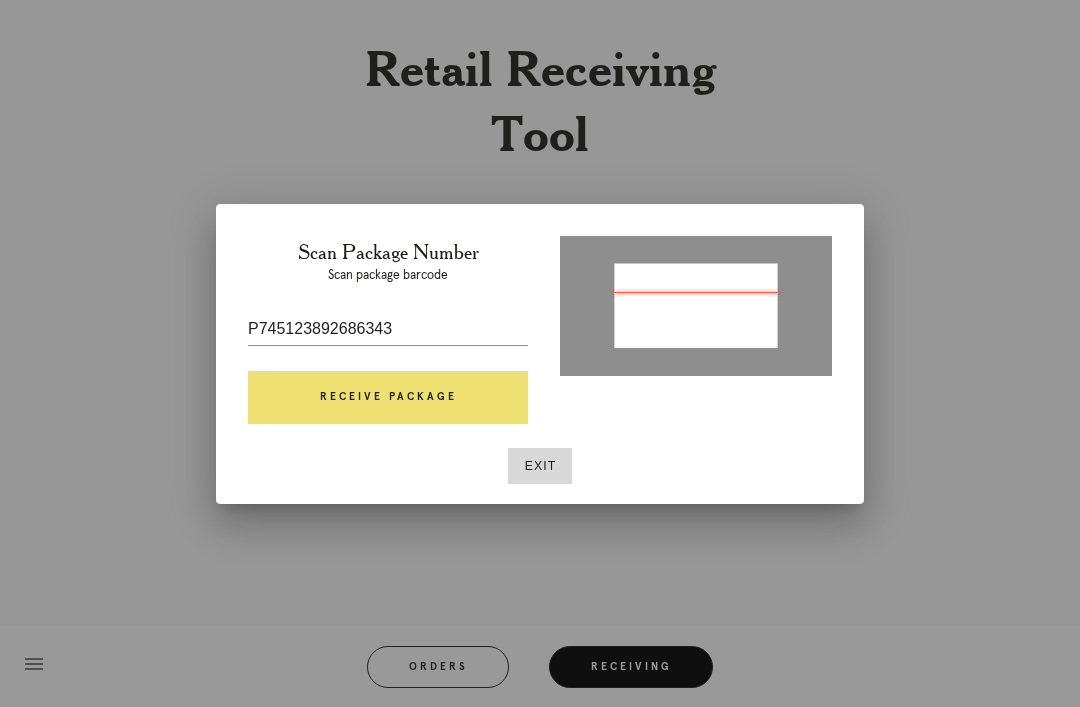 click on "Receive Package" at bounding box center [388, 398] 